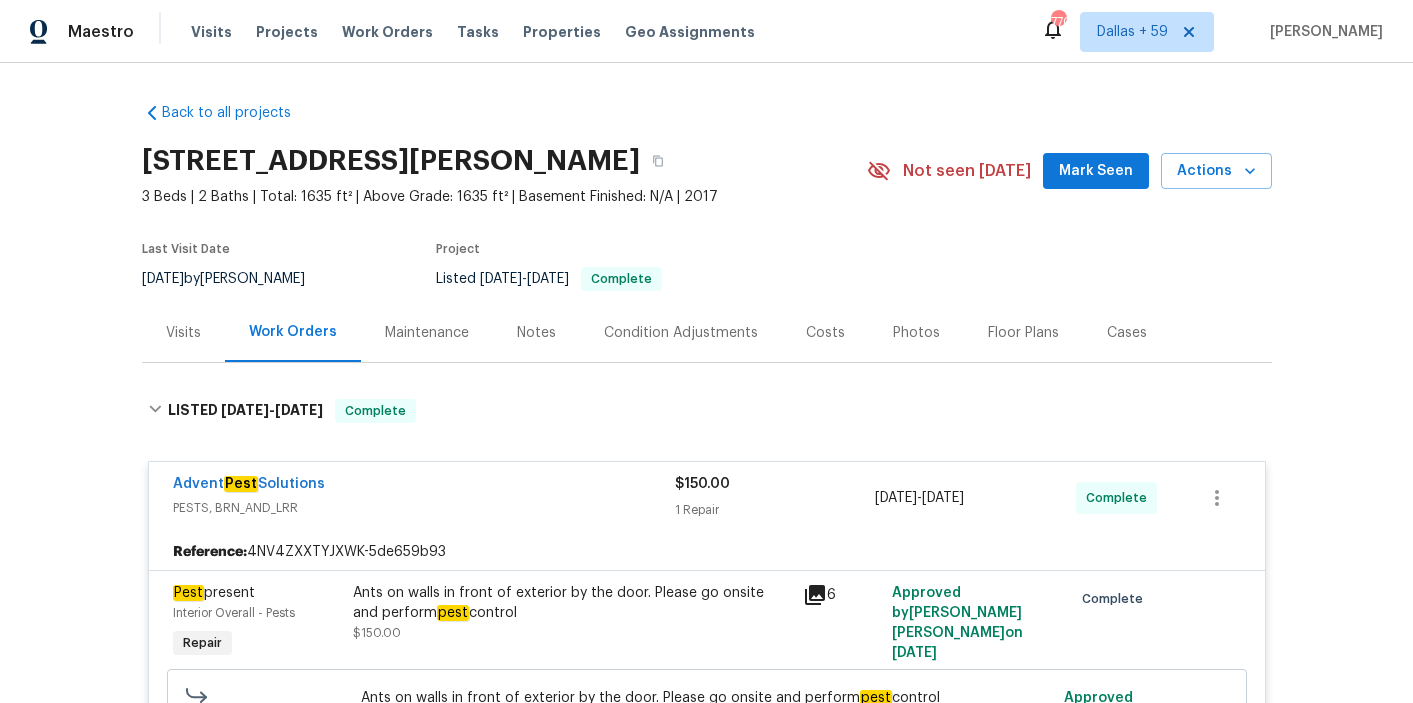 scroll, scrollTop: 0, scrollLeft: 0, axis: both 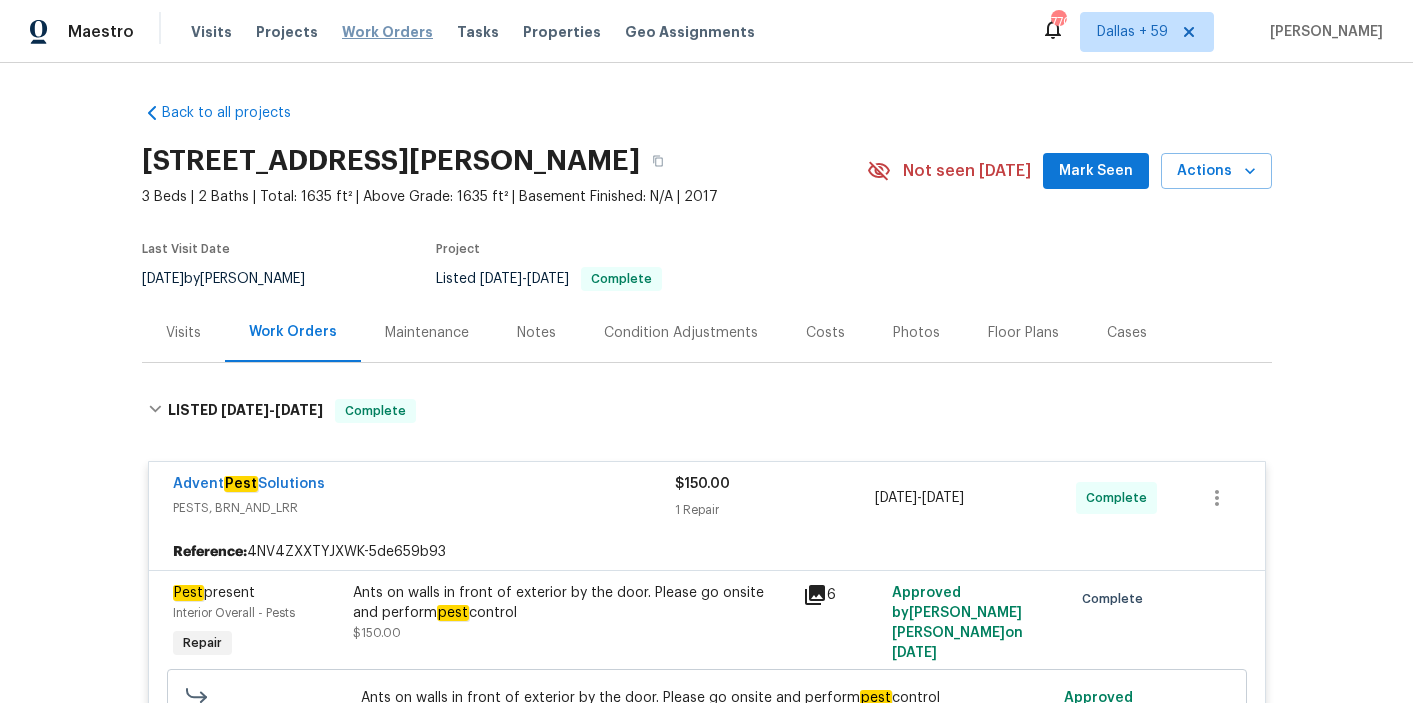 click on "Work Orders" at bounding box center [387, 32] 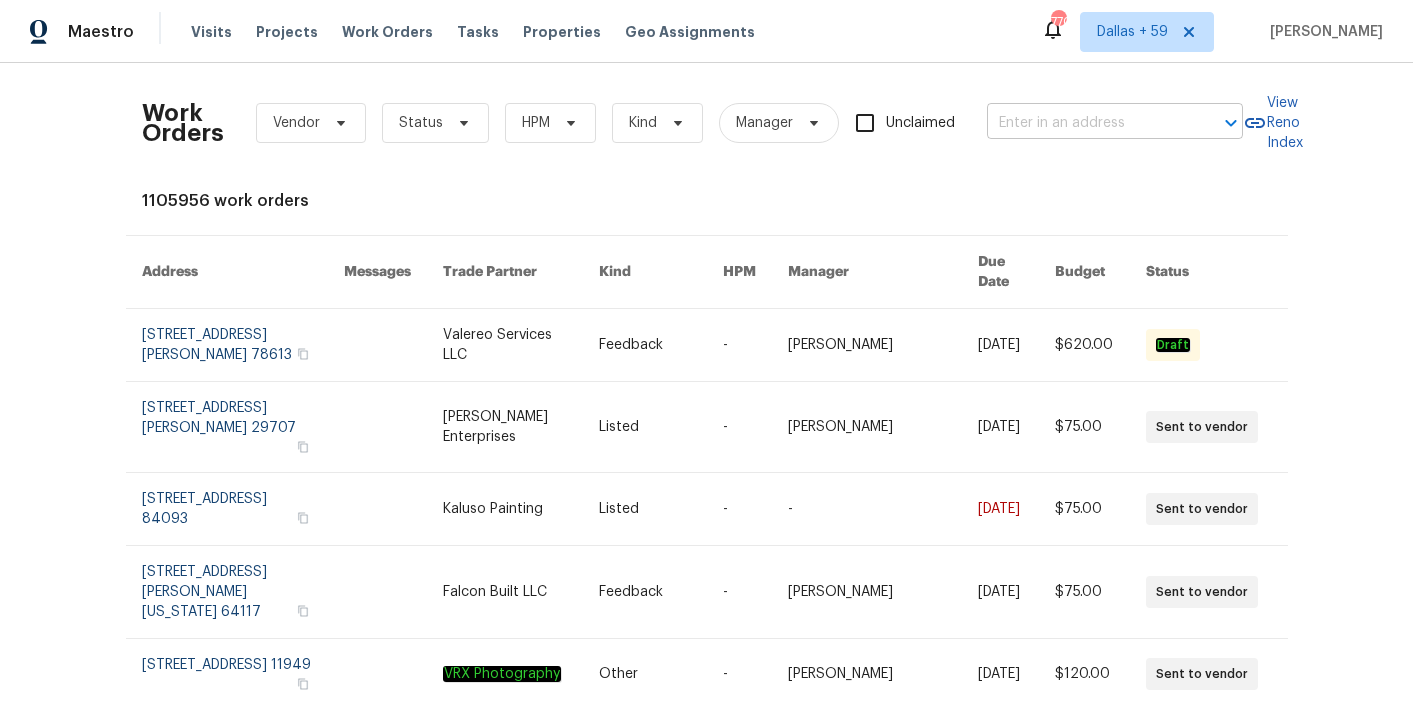 click at bounding box center (1087, 123) 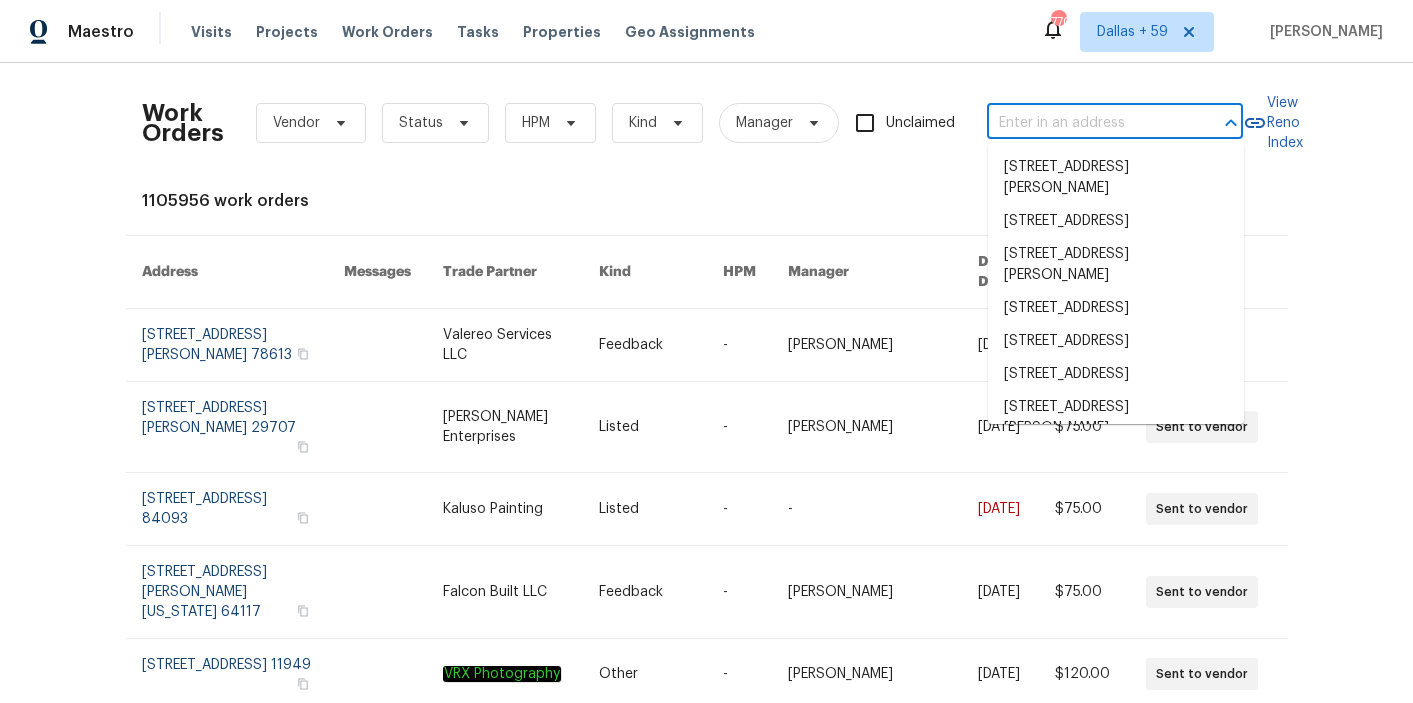 paste on "[STREET_ADDRESS][PERSON_NAME]" 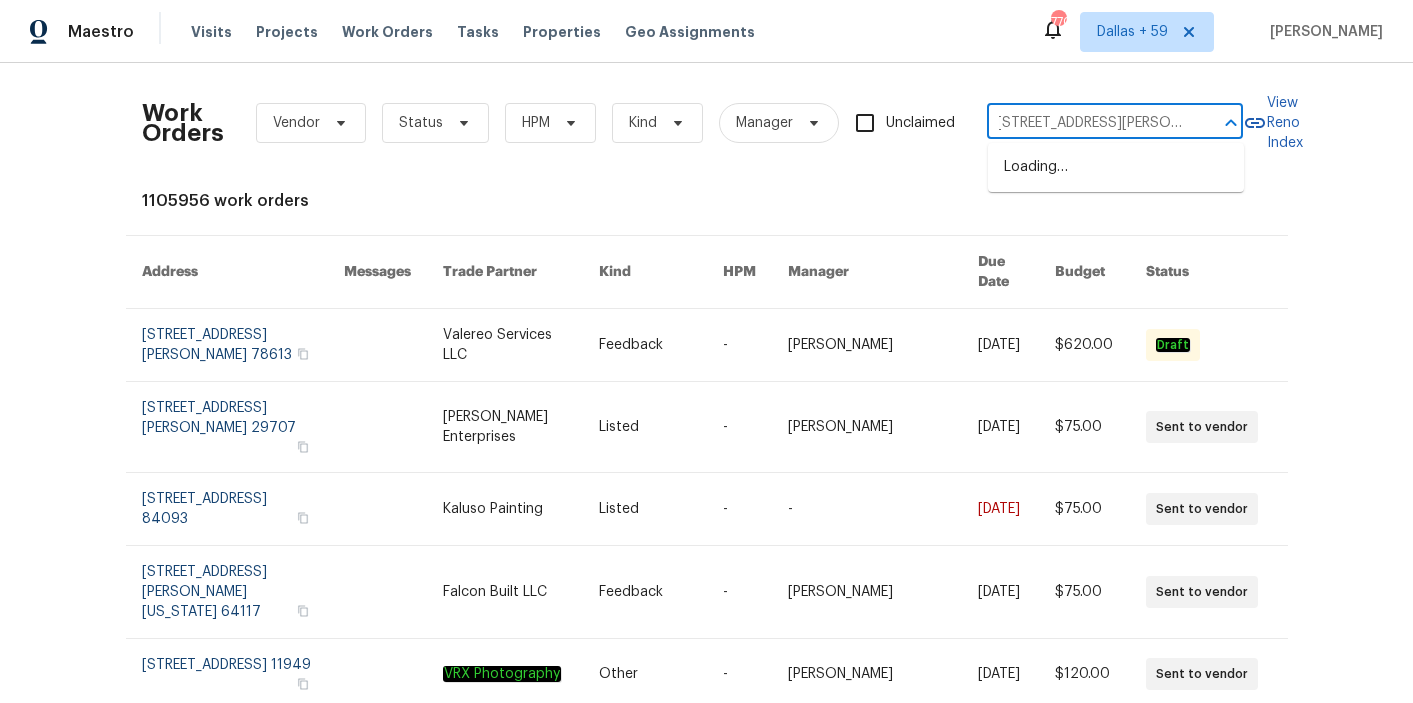 scroll, scrollTop: 0, scrollLeft: 0, axis: both 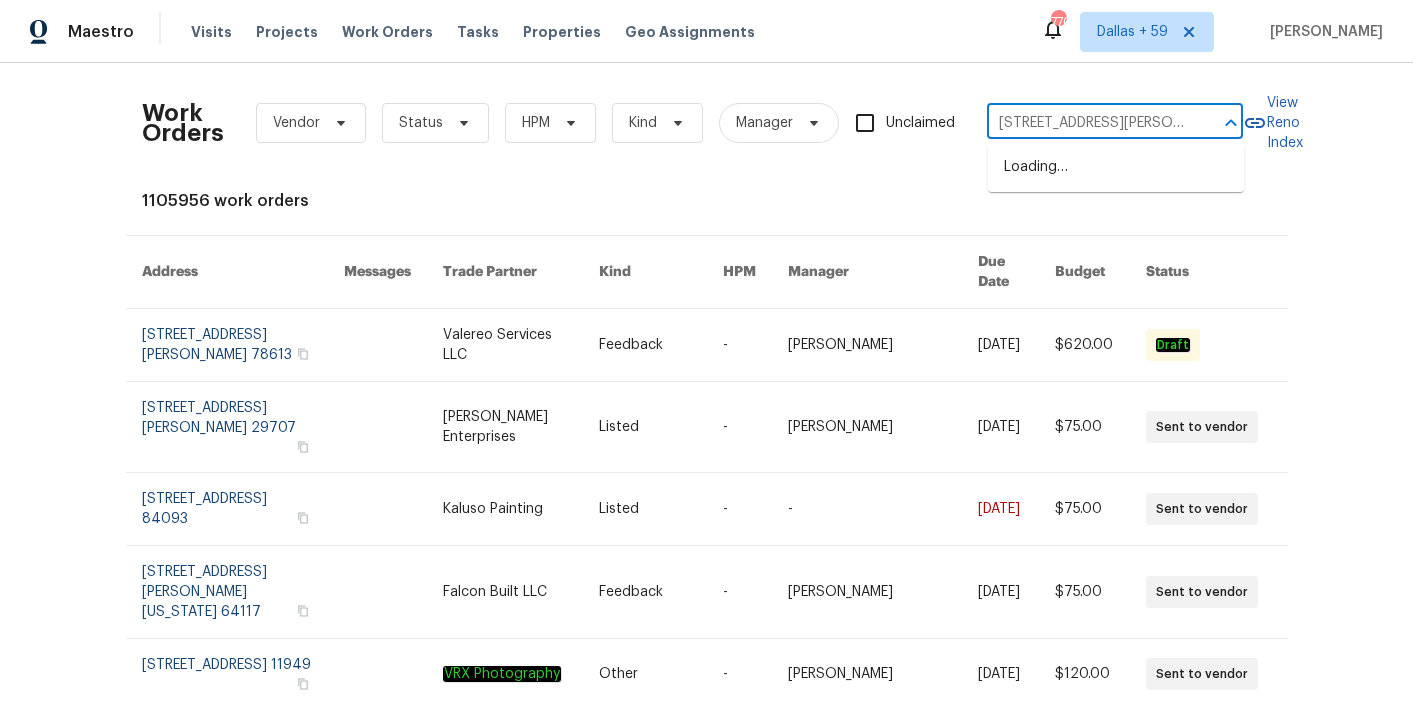 type on "[STREET_ADDRESS][PERSON_NAME]" 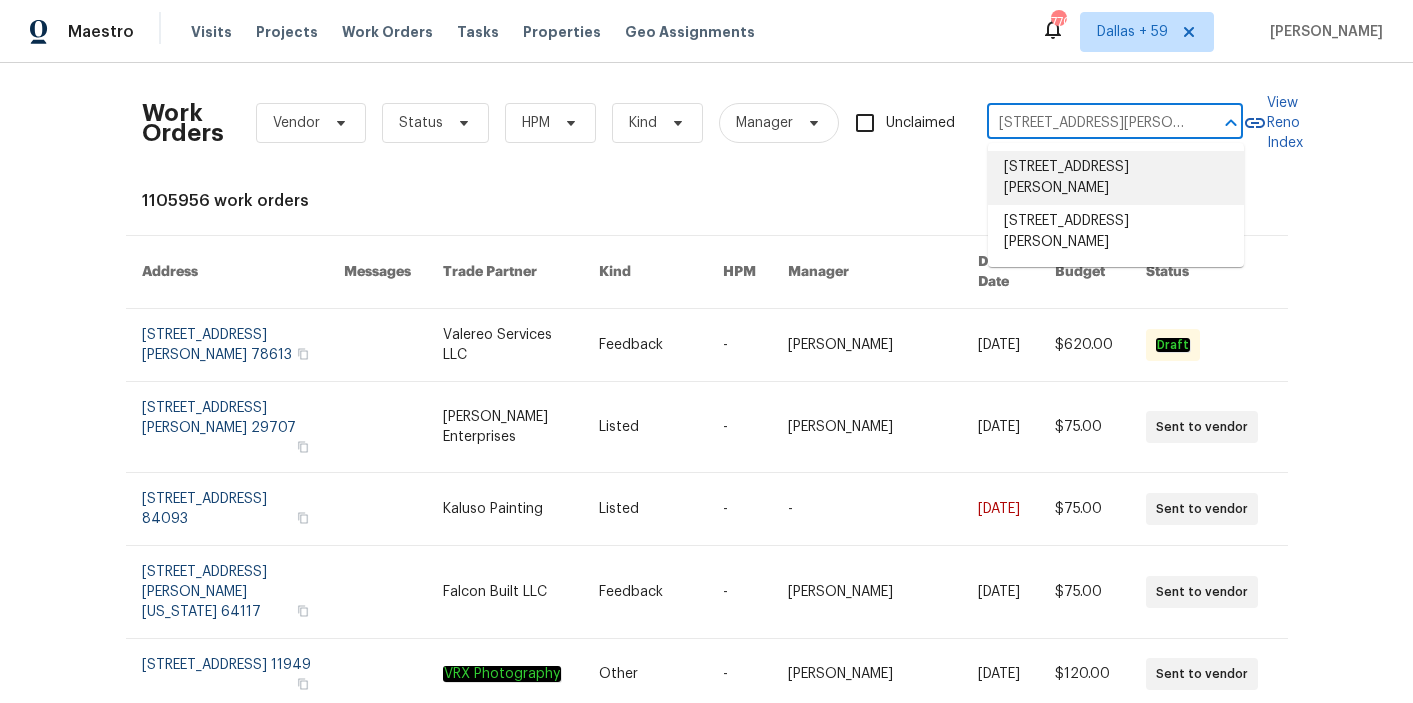 click on "[STREET_ADDRESS][PERSON_NAME]" at bounding box center [1116, 178] 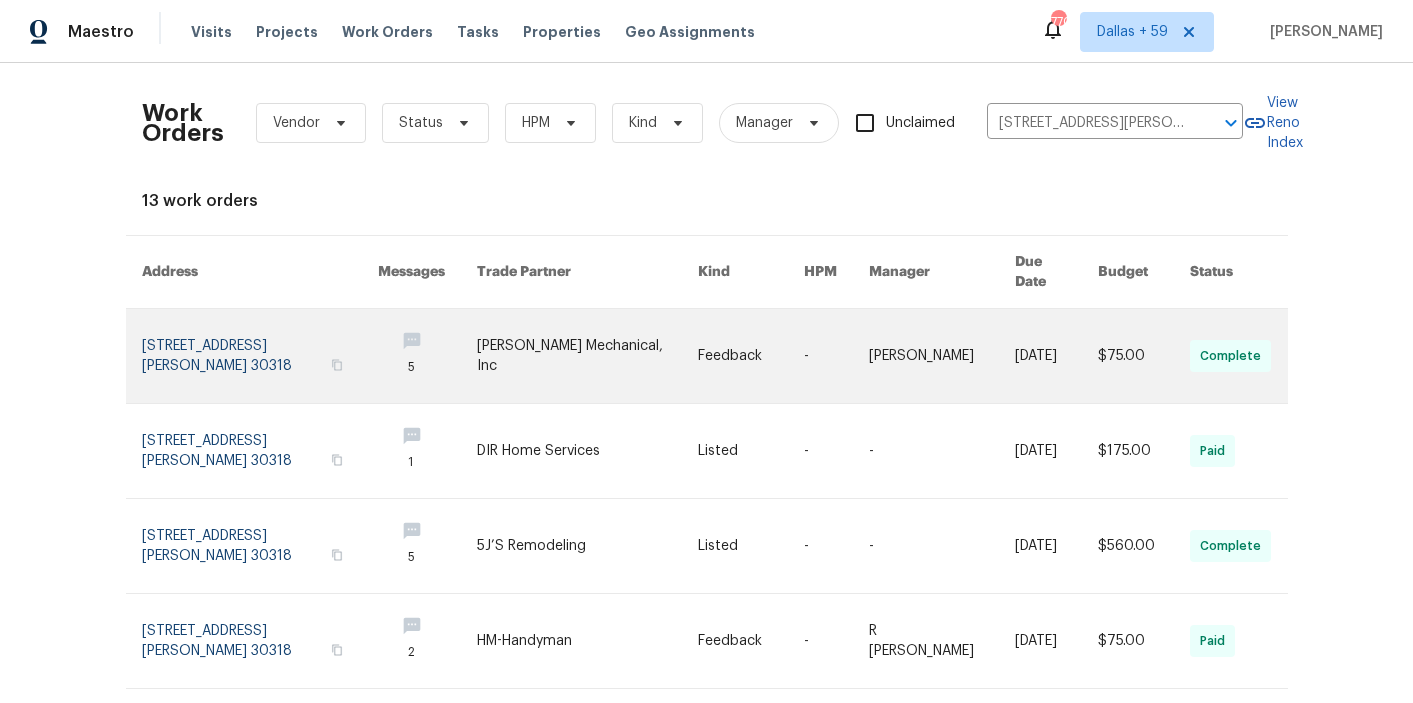 click at bounding box center (587, 356) 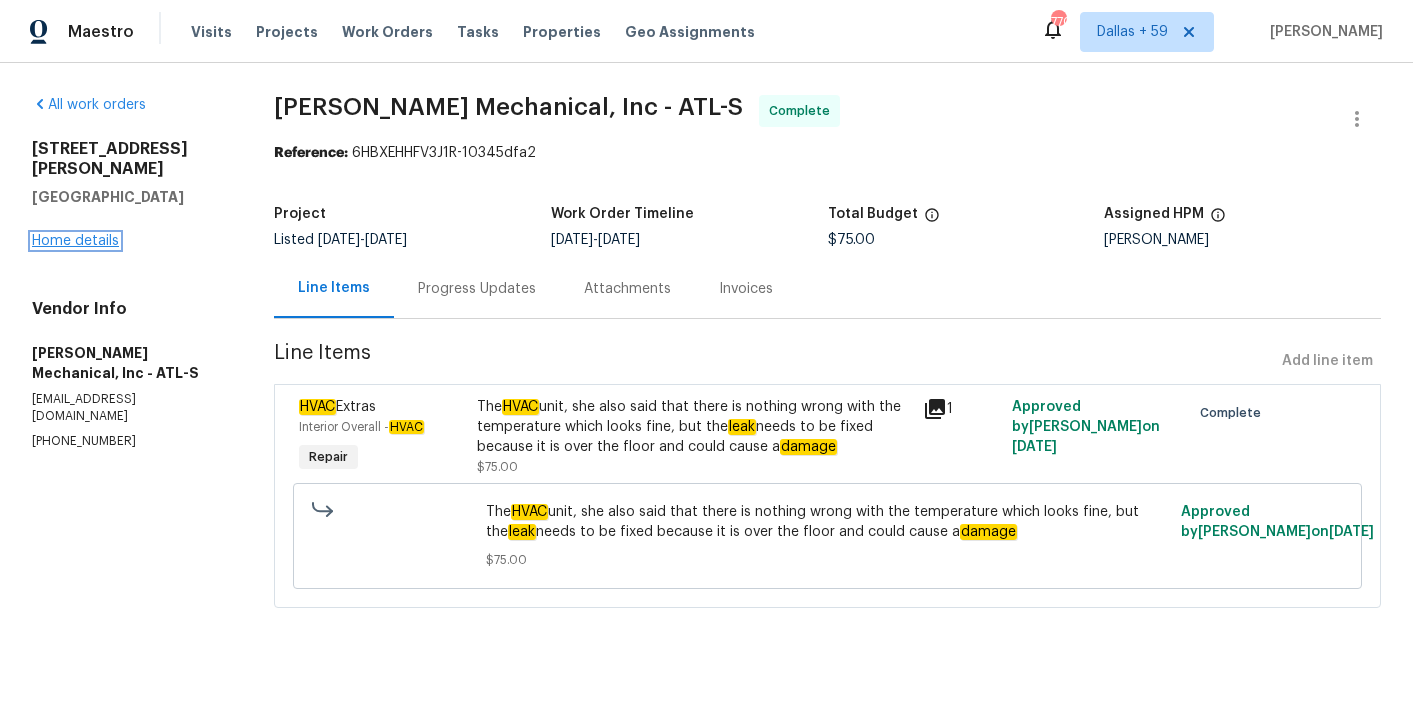click on "Home details" at bounding box center [75, 241] 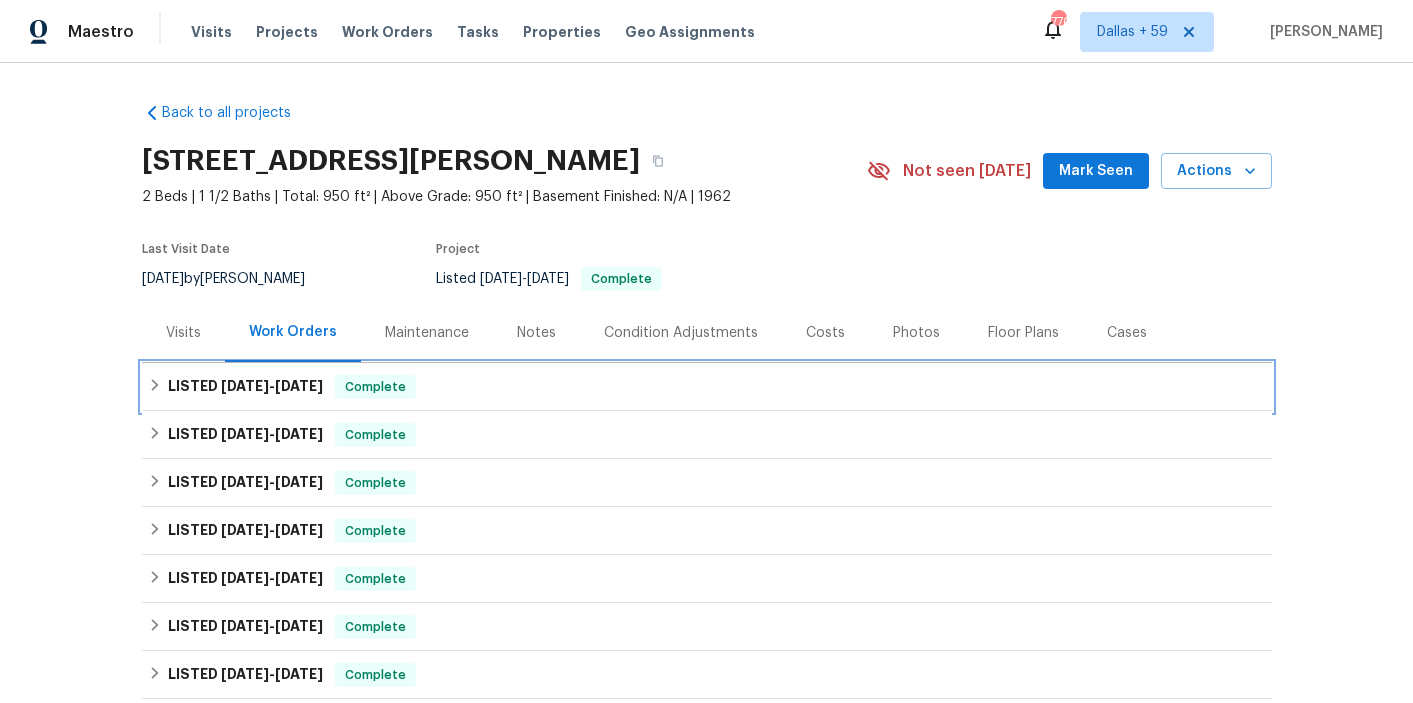 click on "LISTED   [DATE]  -  [DATE] Complete" at bounding box center (707, 387) 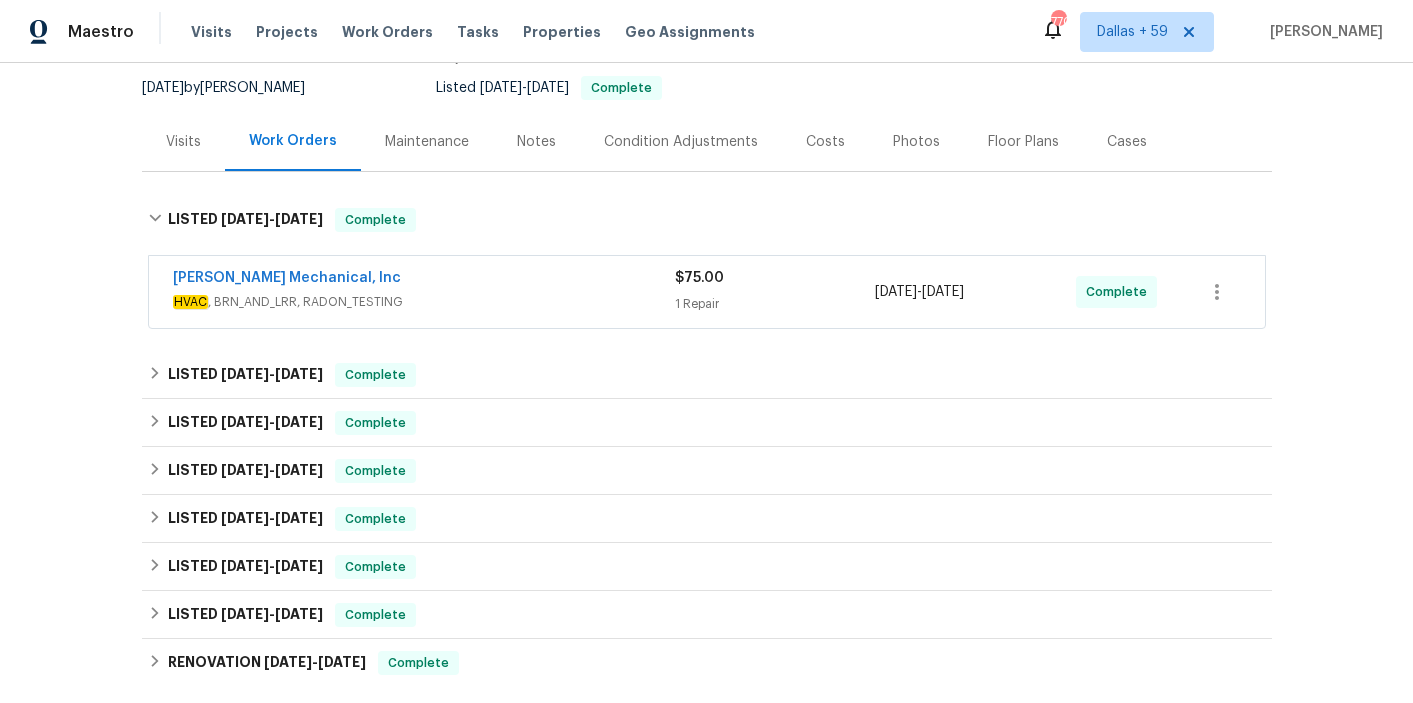 click on "[PERSON_NAME] Mechanical, Inc" at bounding box center (424, 280) 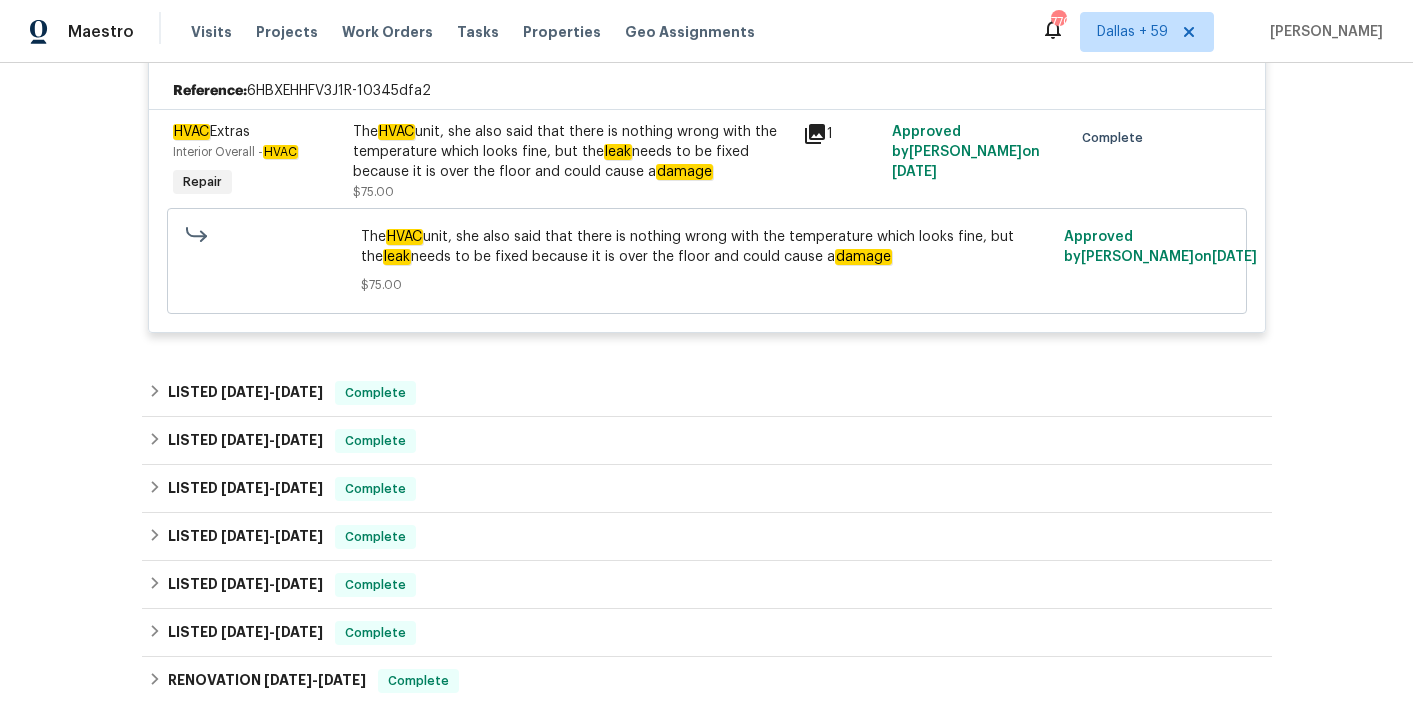 scroll, scrollTop: 483, scrollLeft: 0, axis: vertical 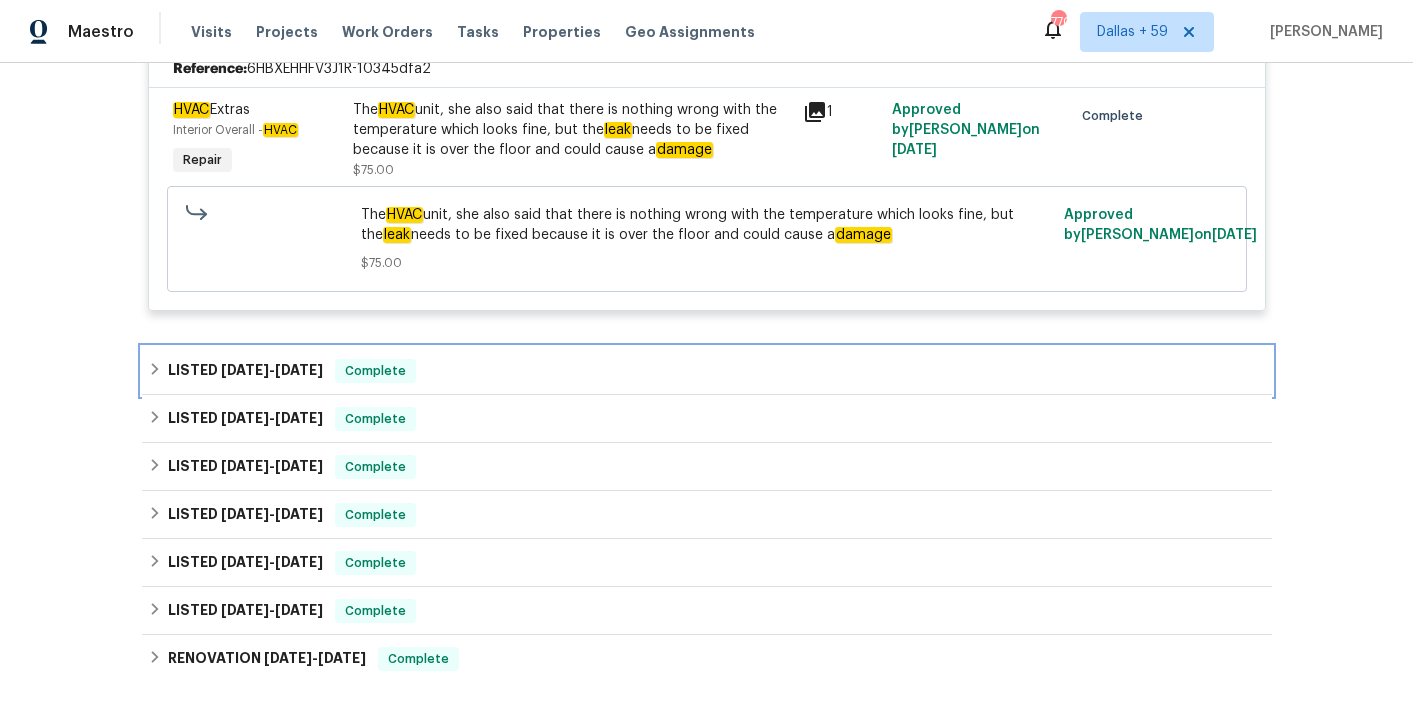 click on "LISTED   [DATE]  -  [DATE] Complete" at bounding box center [707, 371] 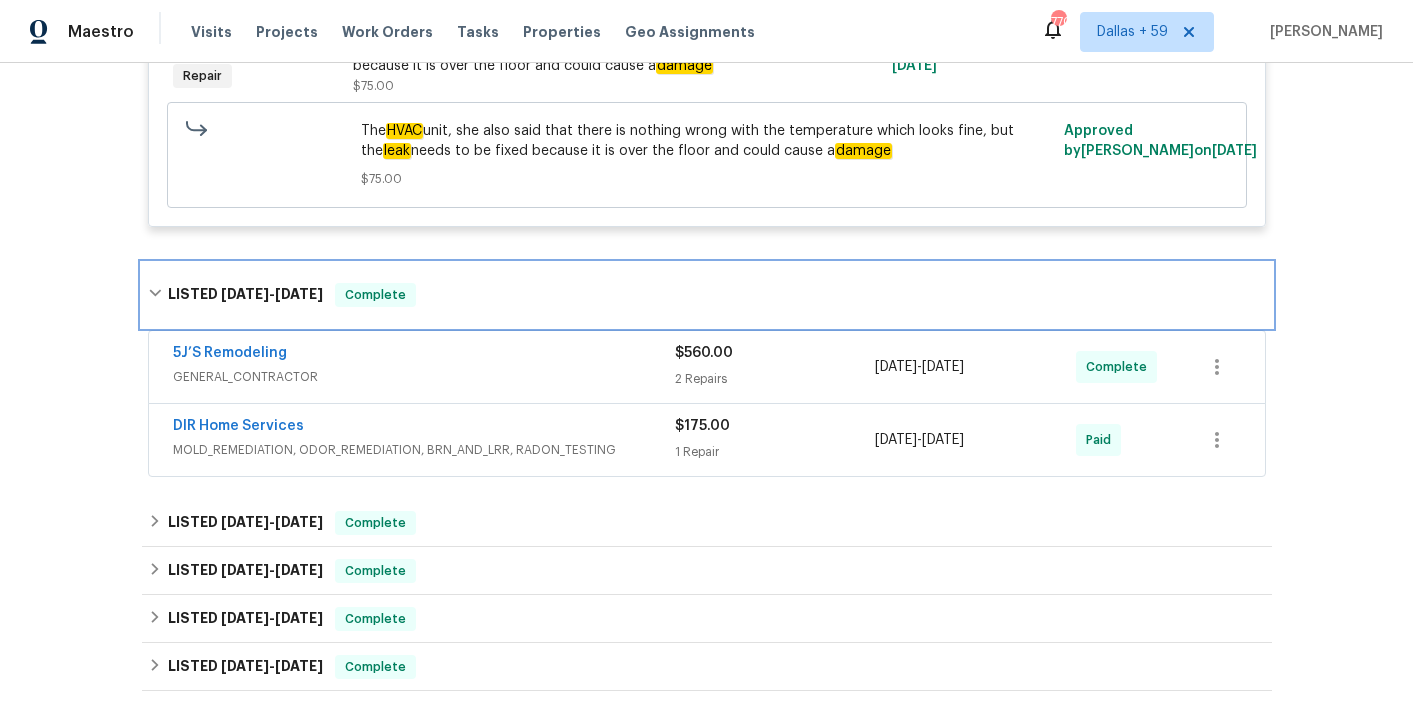 scroll, scrollTop: 572, scrollLeft: 0, axis: vertical 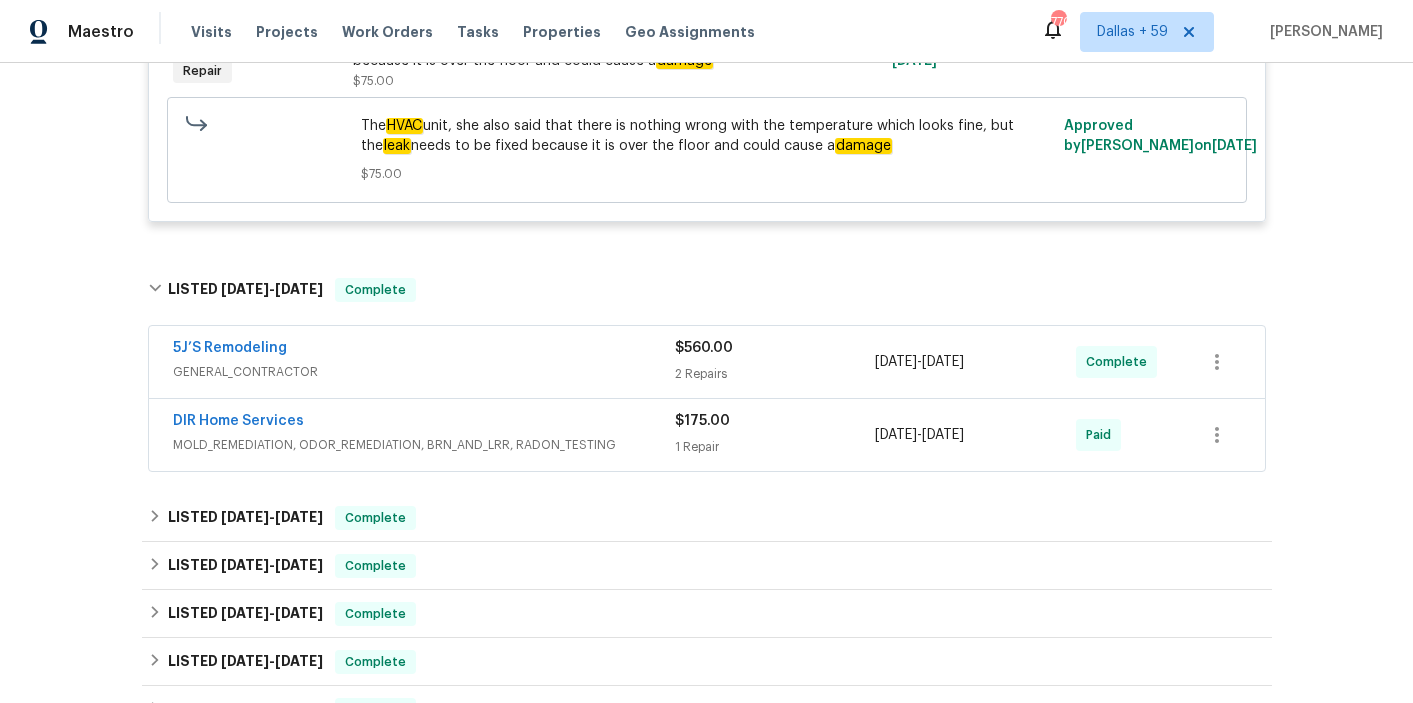 click on "5J’S Remodeling" at bounding box center (424, 350) 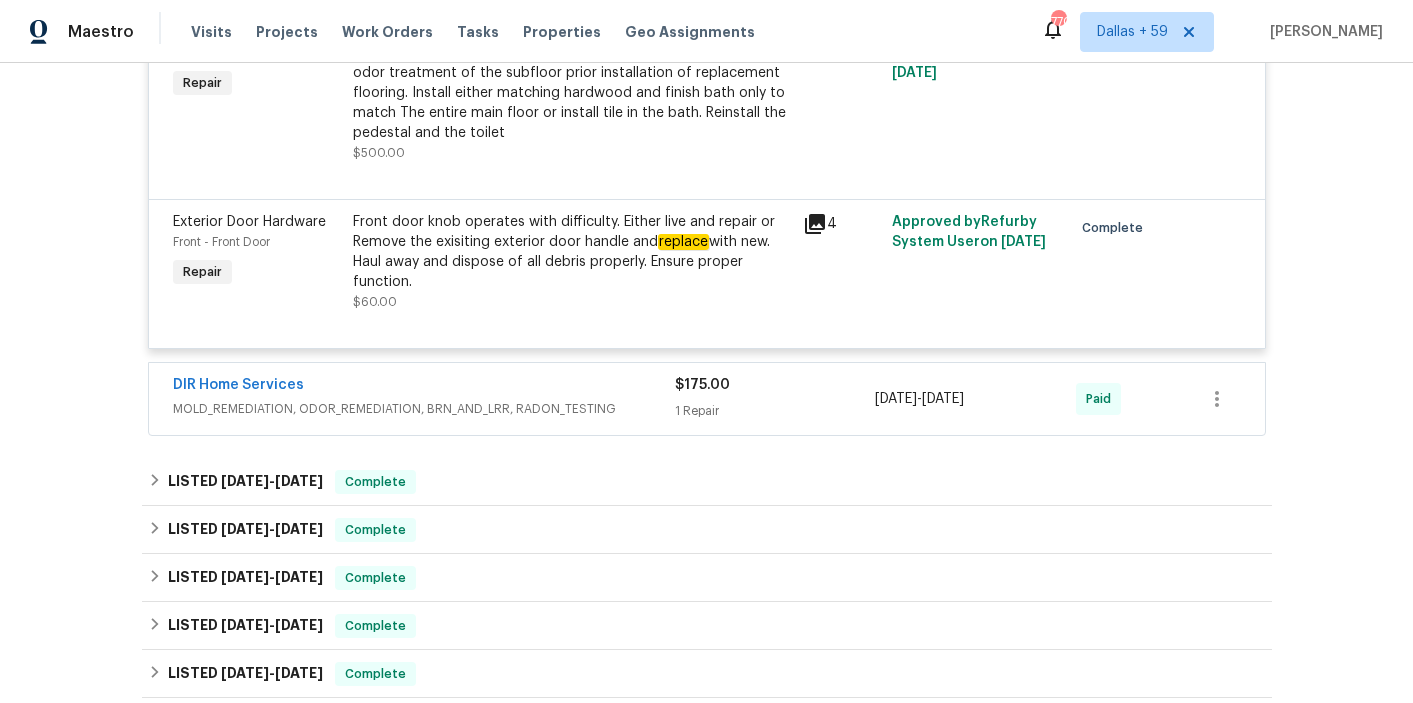 scroll, scrollTop: 1013, scrollLeft: 0, axis: vertical 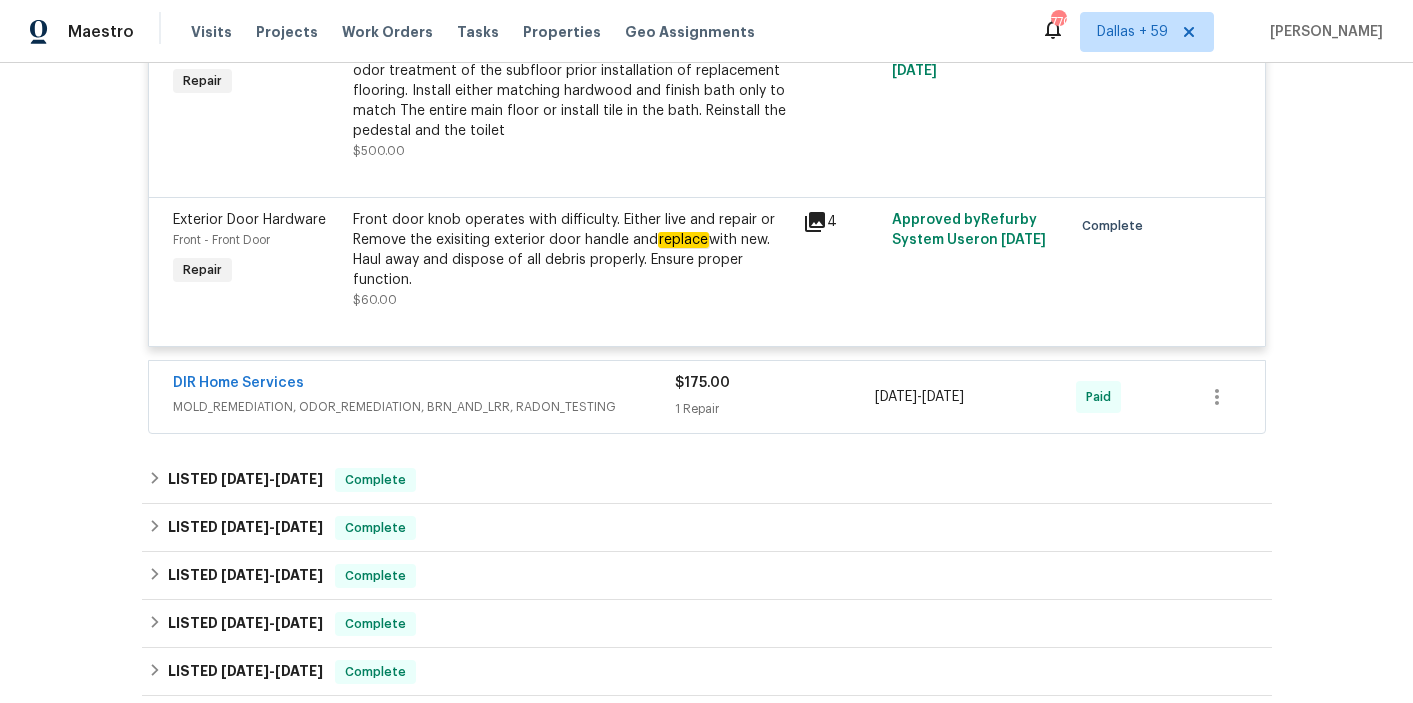 click on "DIR Home Services" at bounding box center (424, 385) 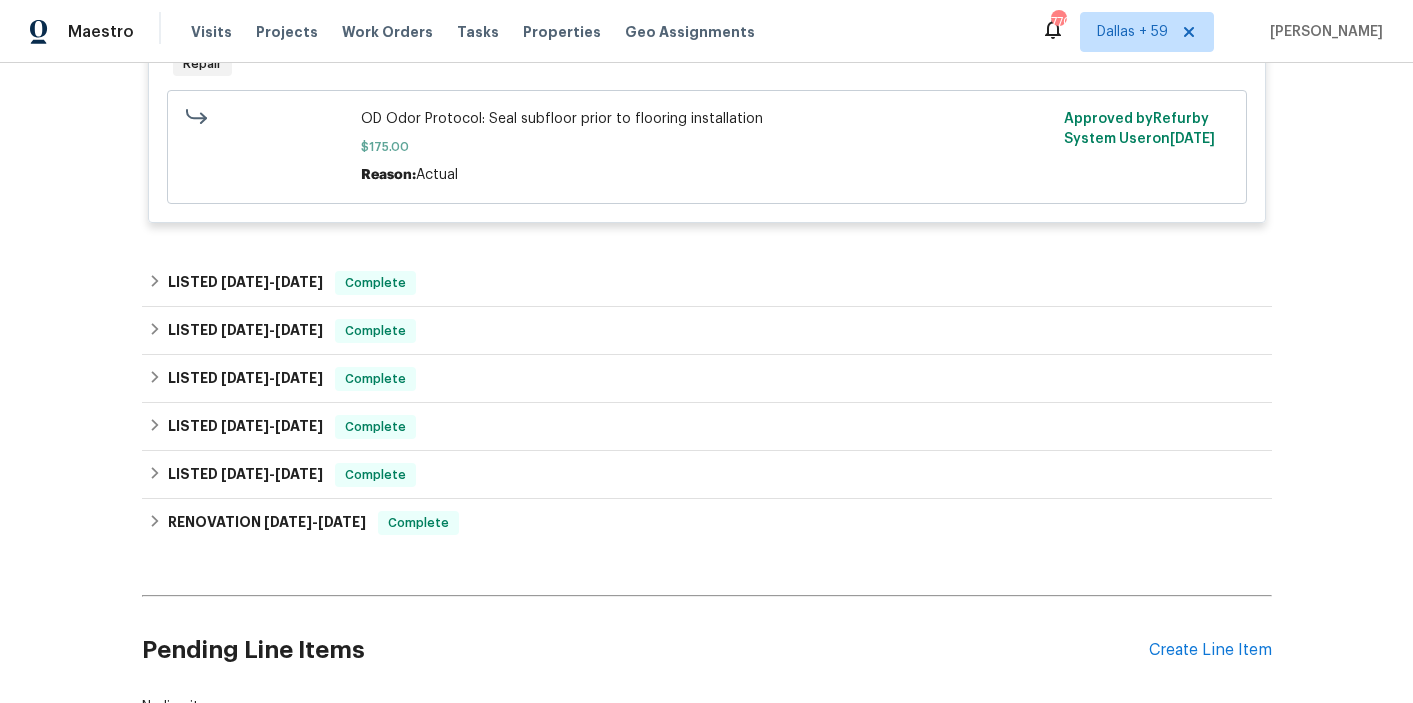 scroll, scrollTop: 1494, scrollLeft: 0, axis: vertical 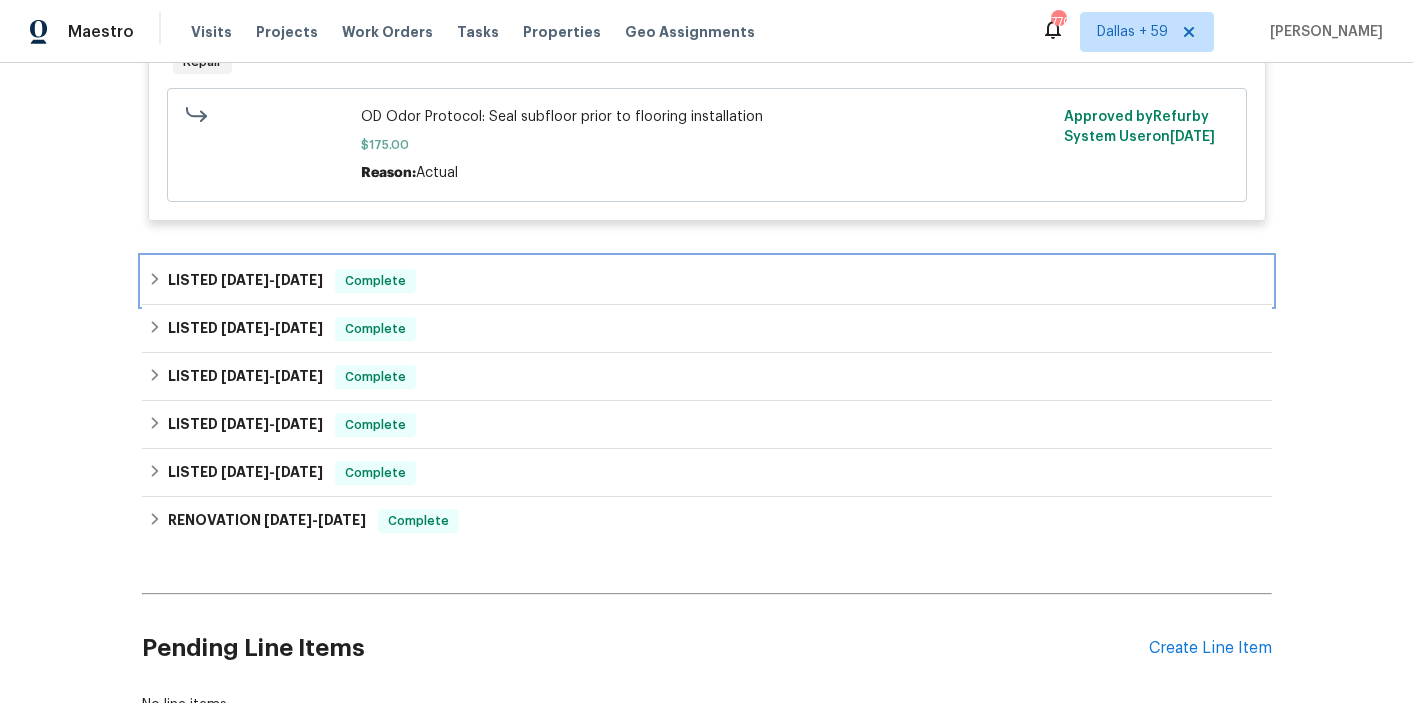 click on "LISTED   [DATE]  -  [DATE] Complete" at bounding box center [707, 281] 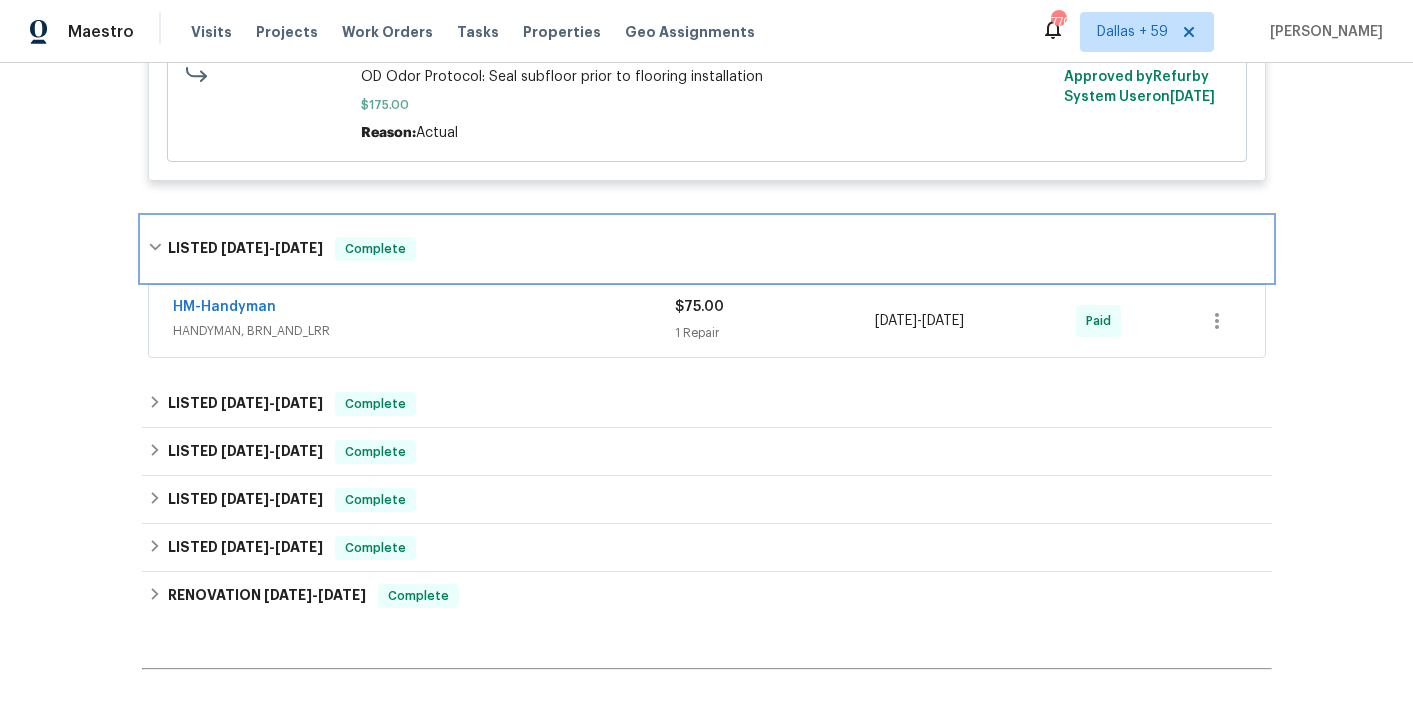 scroll, scrollTop: 1544, scrollLeft: 0, axis: vertical 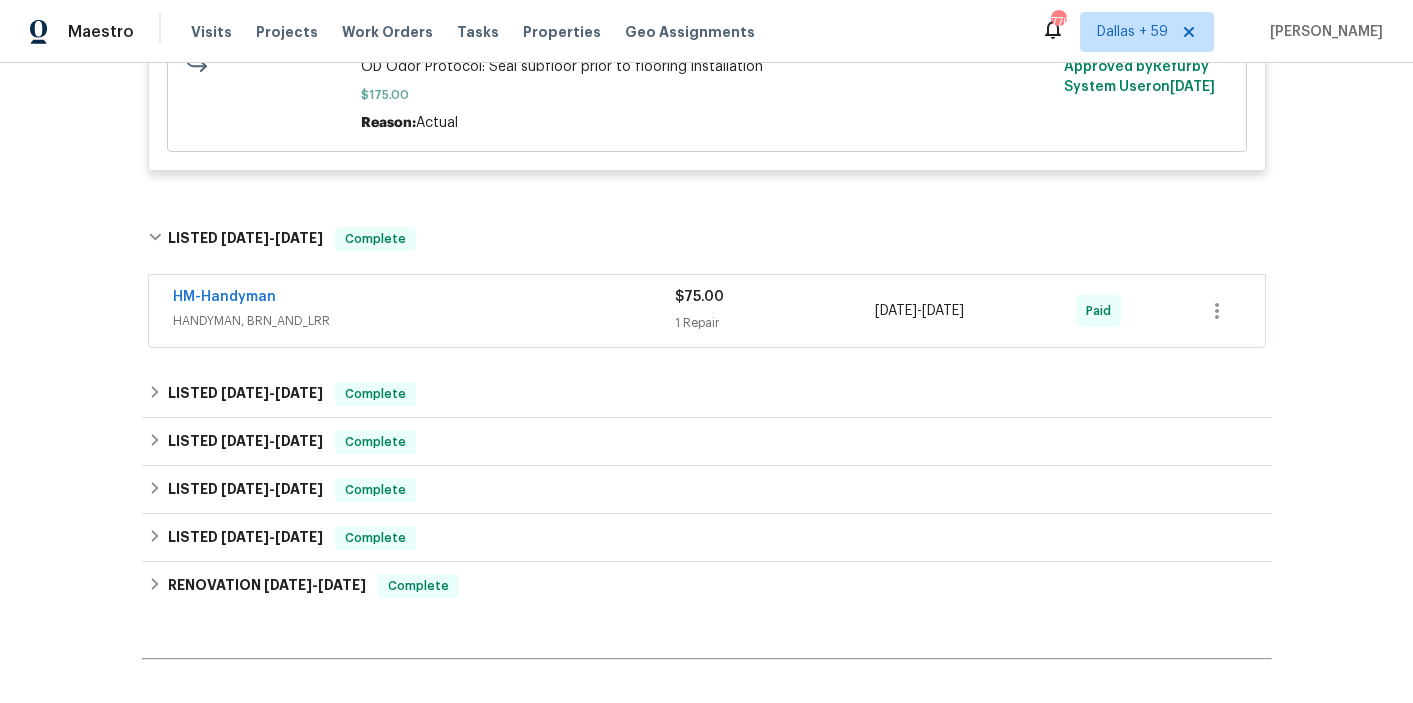 click on "HANDYMAN, BRN_AND_LRR" at bounding box center [424, 321] 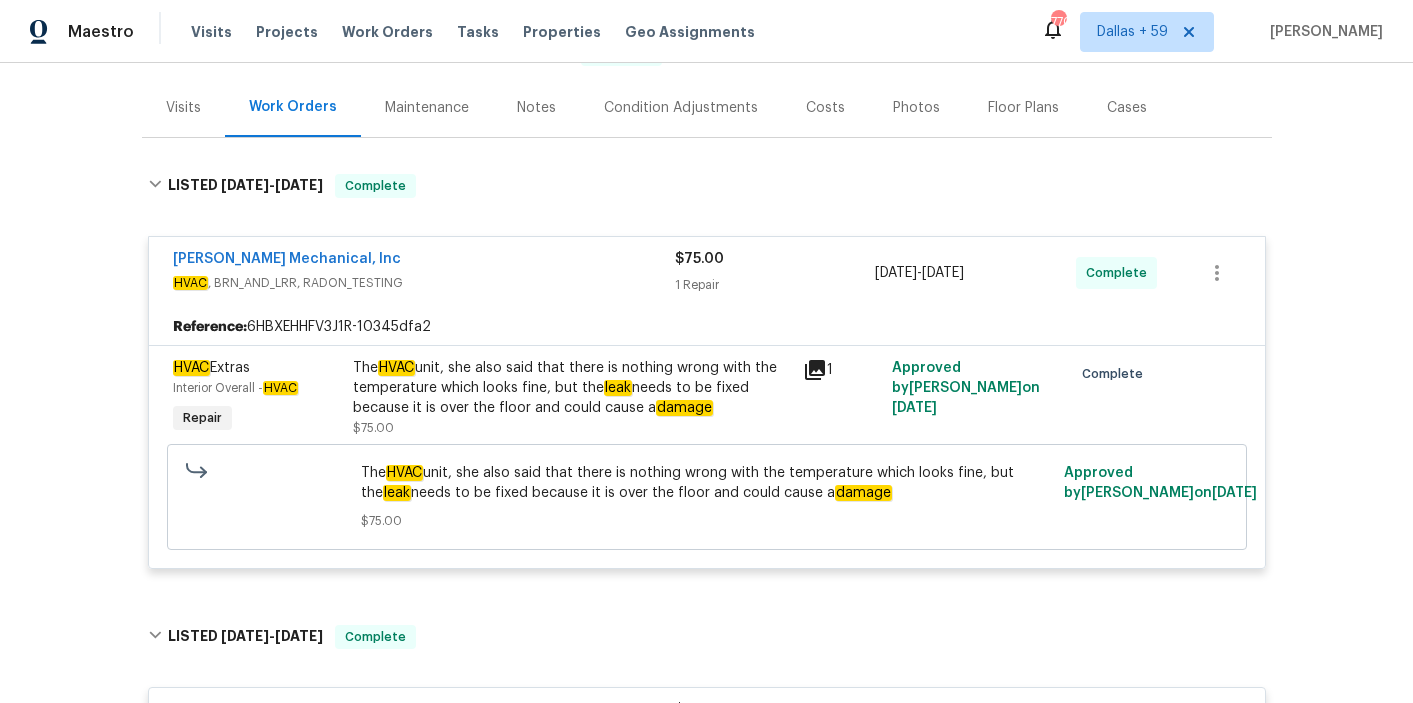 scroll, scrollTop: 222, scrollLeft: 0, axis: vertical 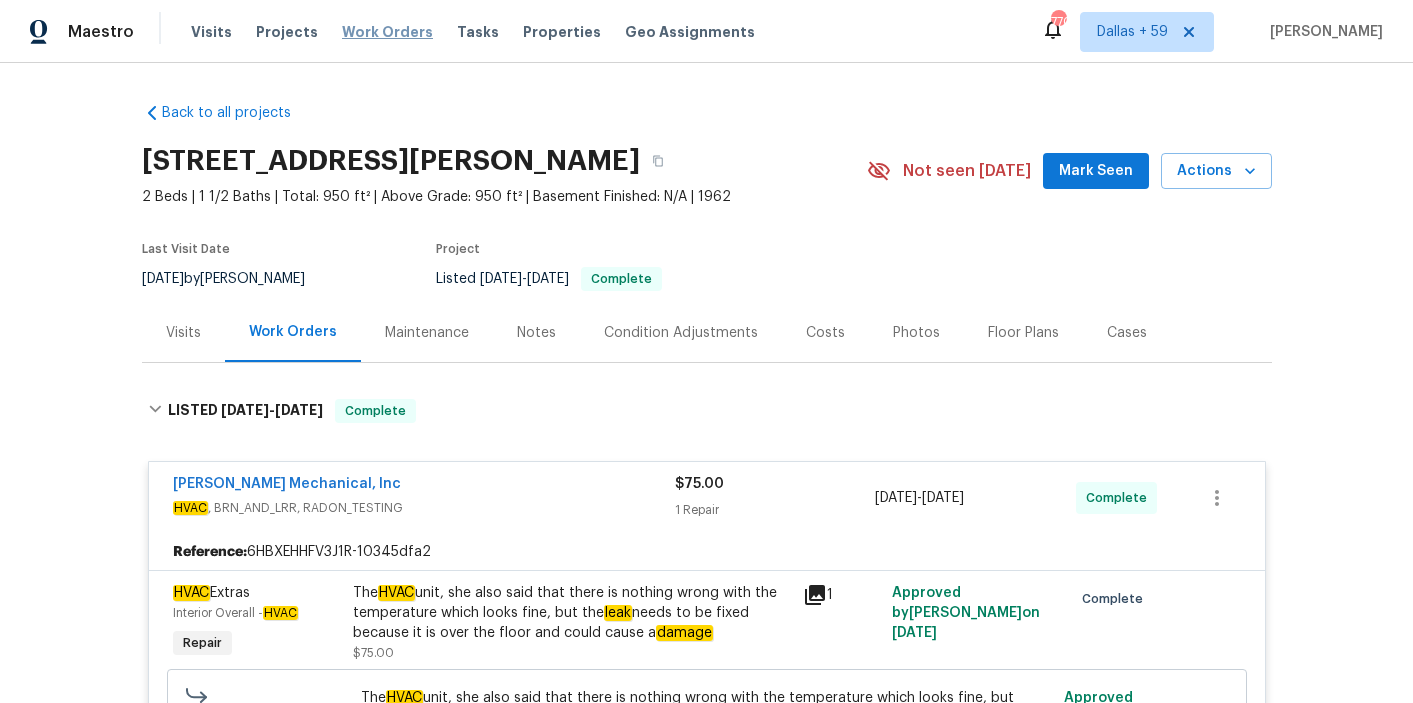 click on "Work Orders" at bounding box center (387, 32) 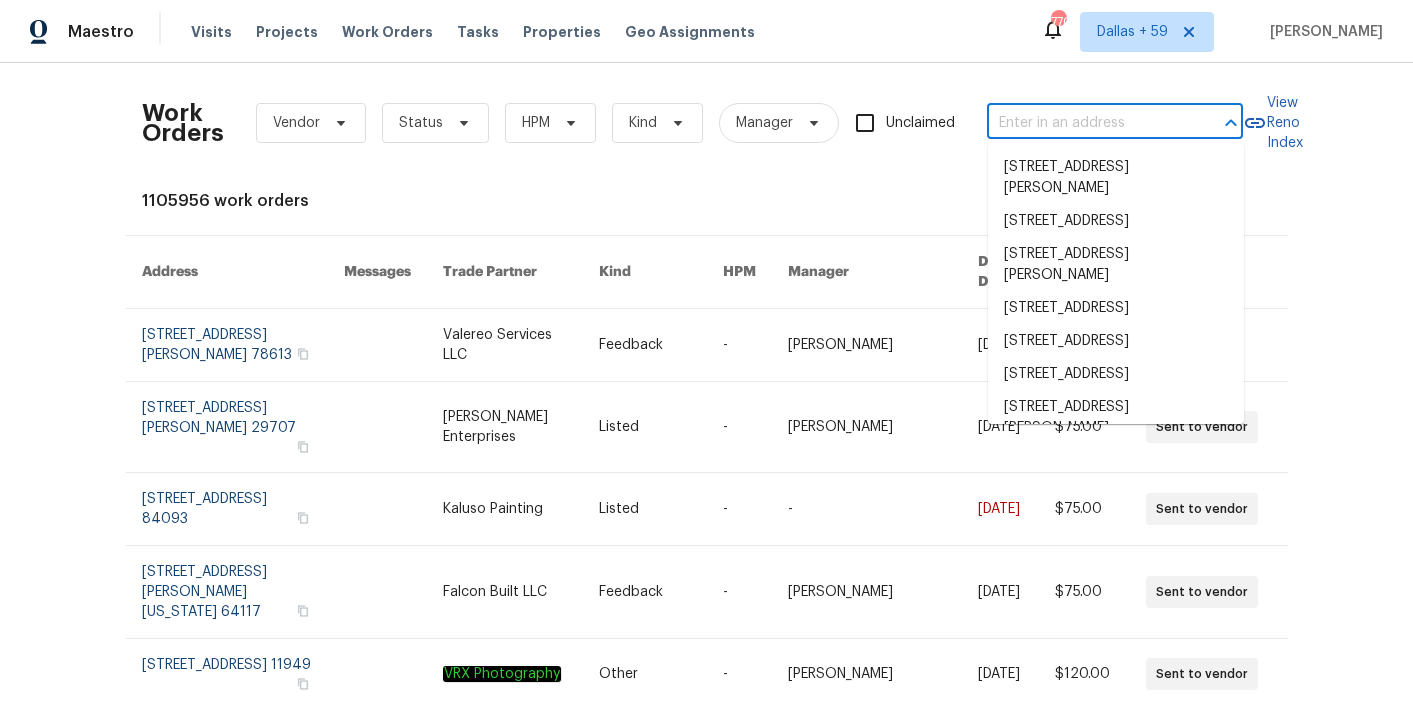 click at bounding box center [1087, 123] 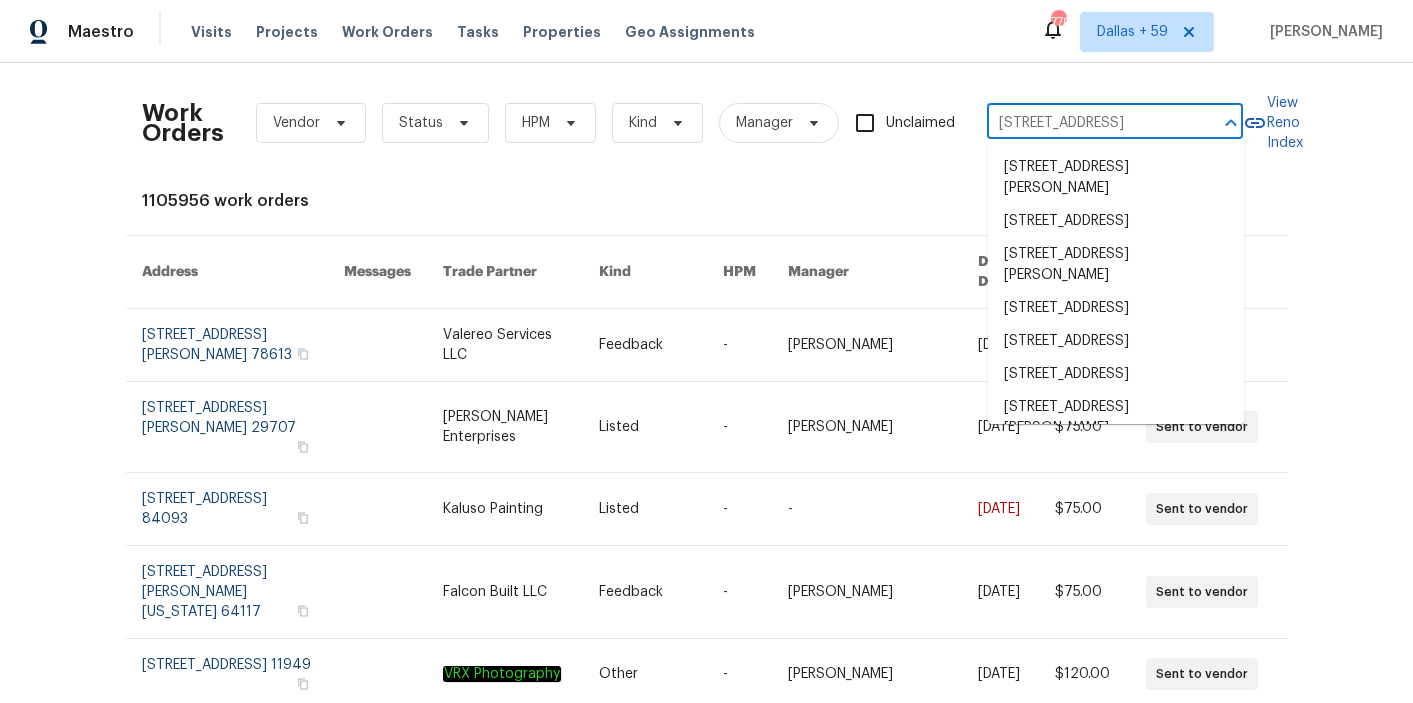 scroll, scrollTop: 0, scrollLeft: 123, axis: horizontal 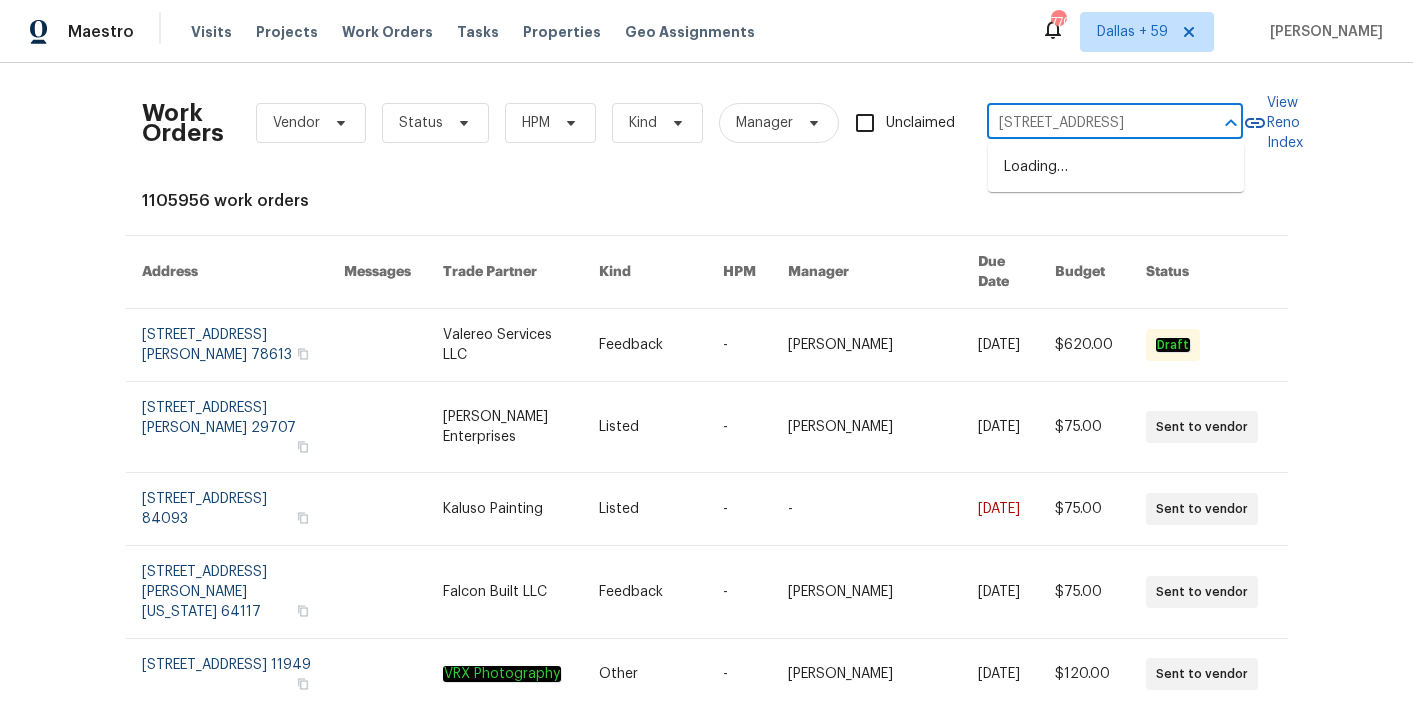 type on "[STREET_ADDRESS]" 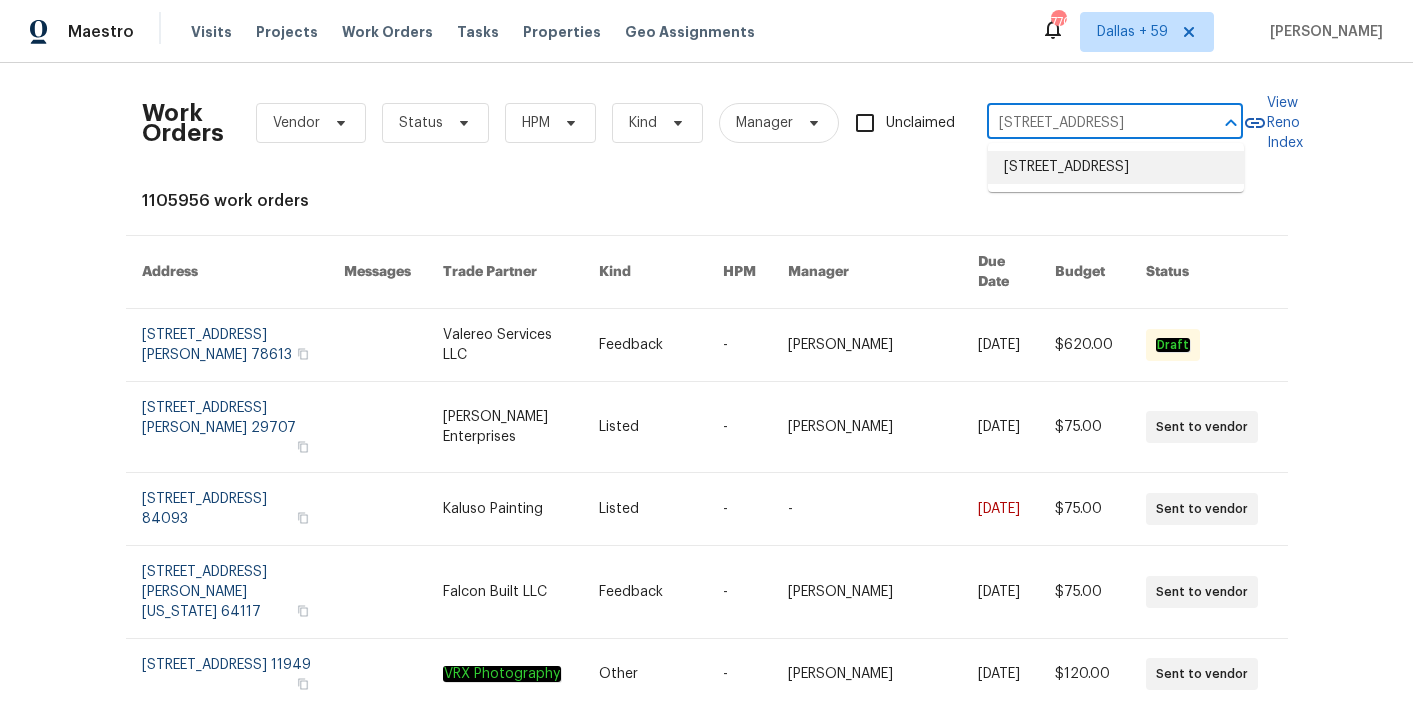 click on "[STREET_ADDRESS]" at bounding box center (1116, 167) 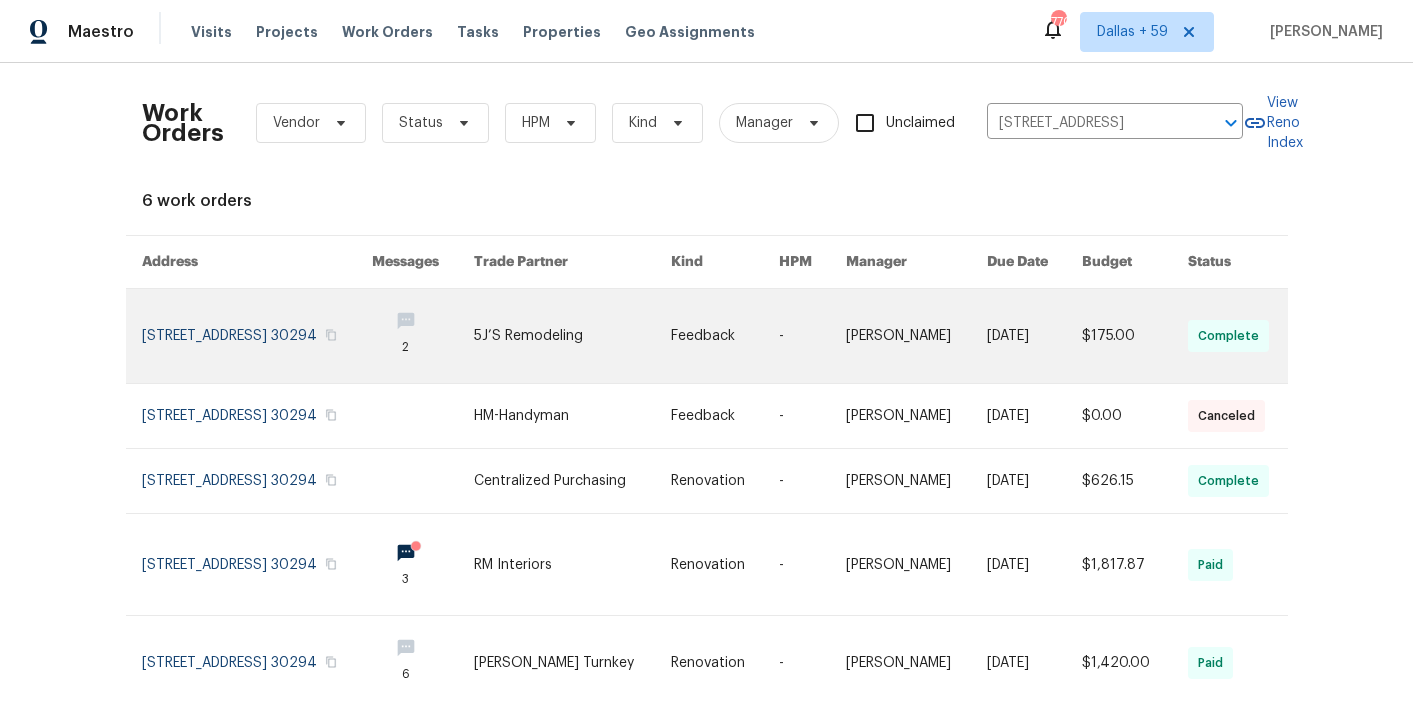 click at bounding box center (572, 336) 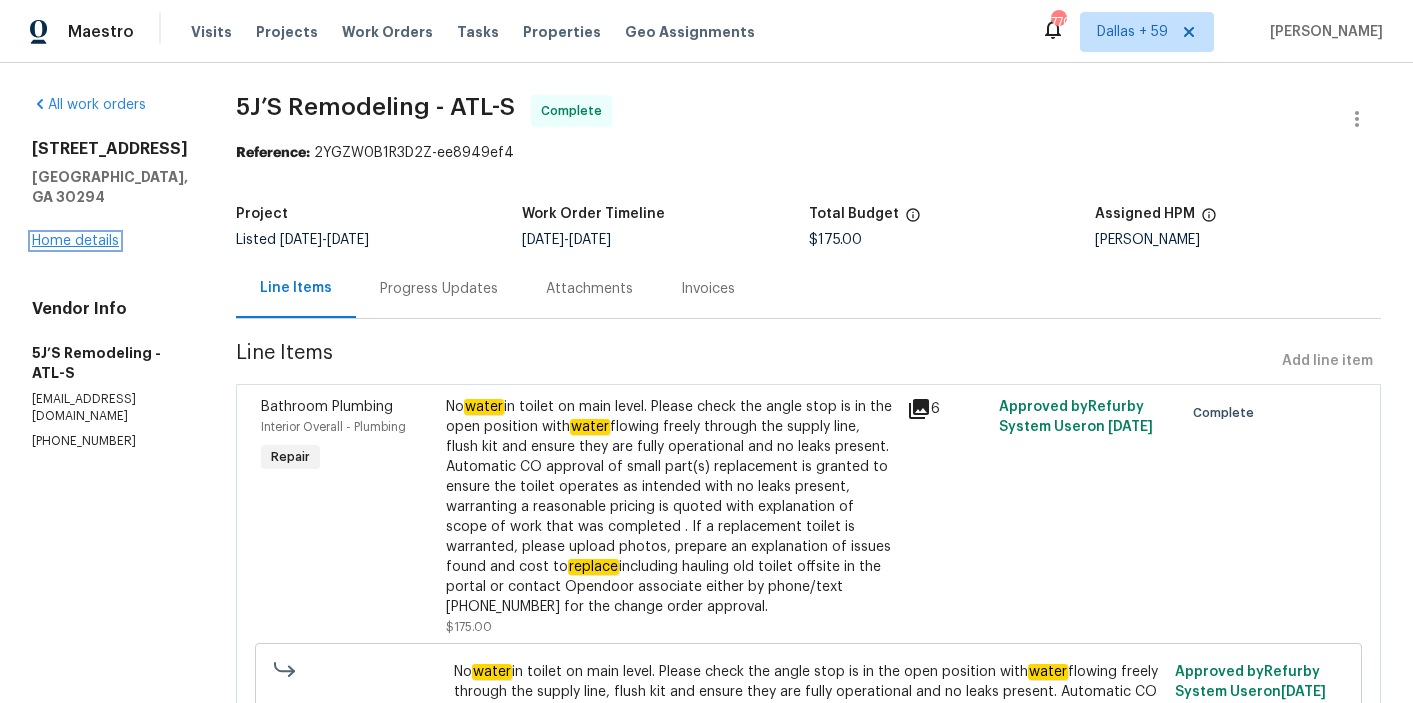 click on "Home details" at bounding box center [75, 241] 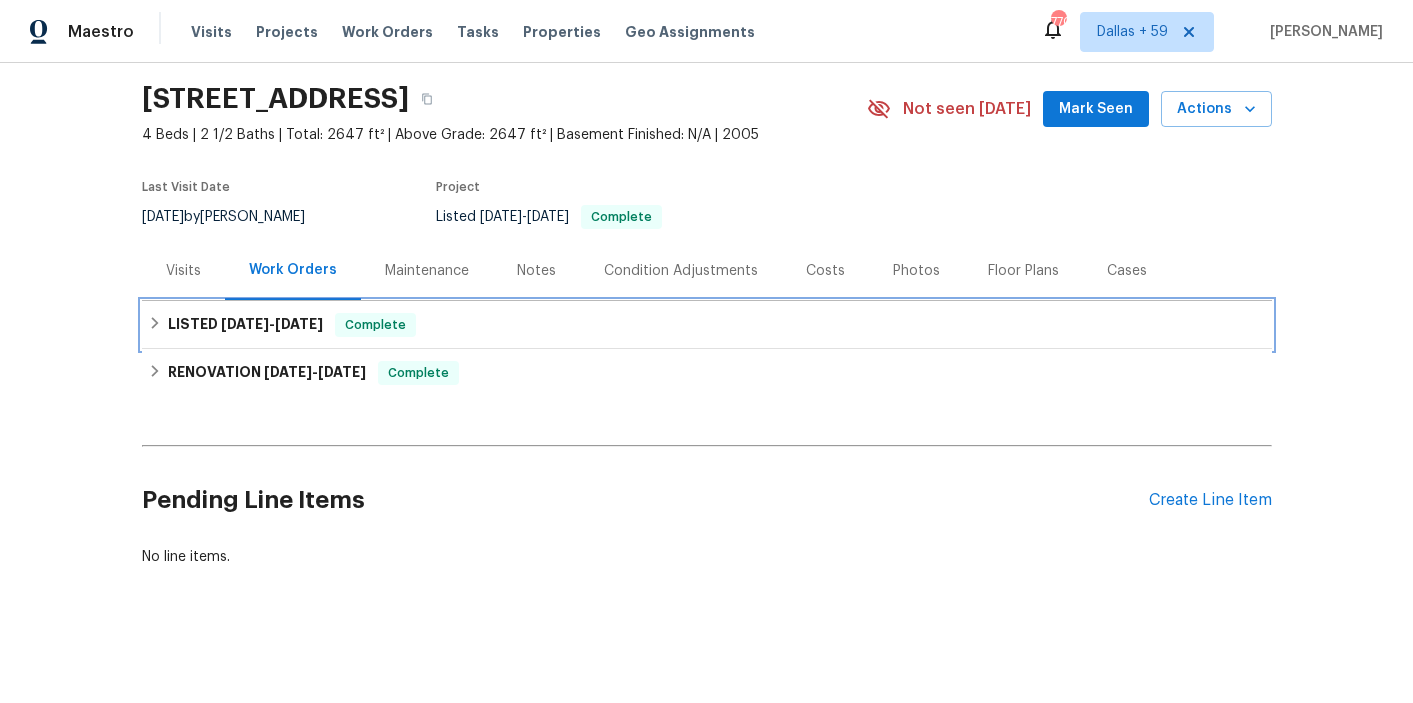 click on "LISTED   [DATE]  -  [DATE] Complete" at bounding box center (707, 325) 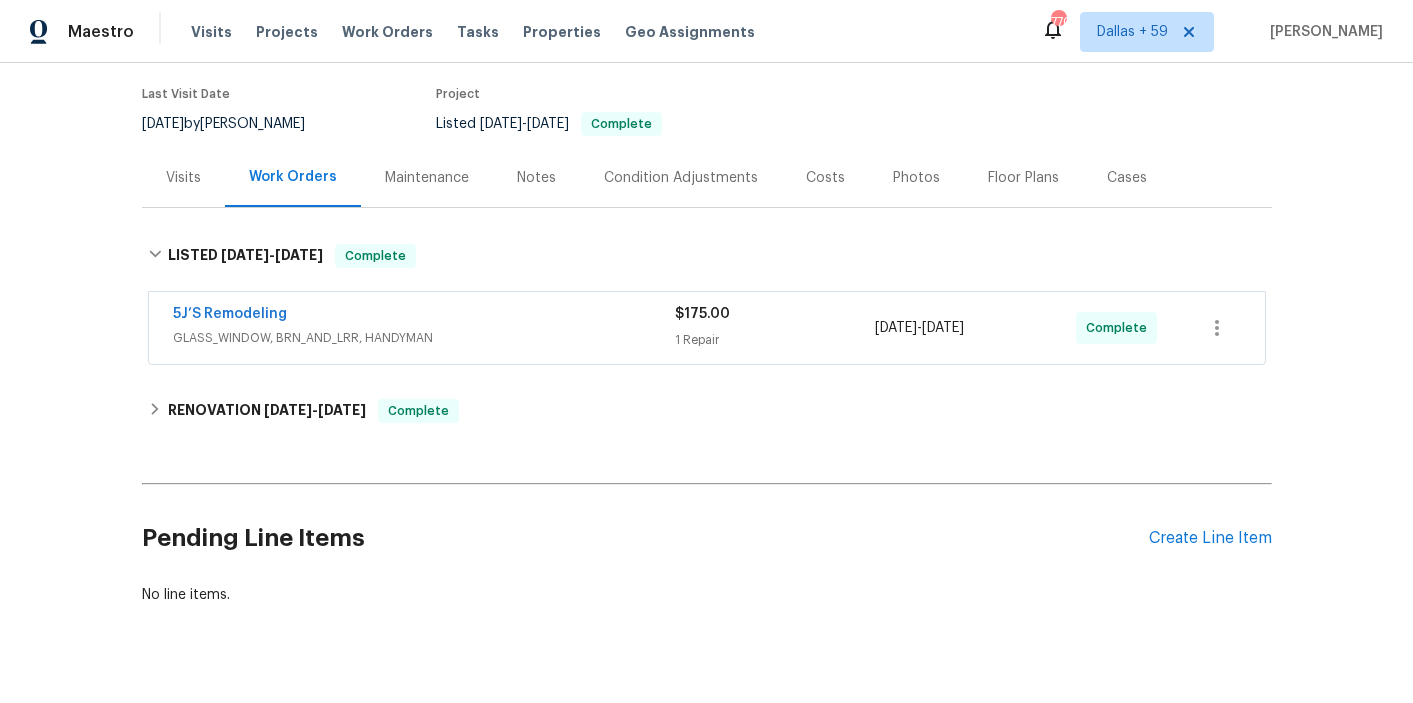 click on "1 Repair" at bounding box center (775, 340) 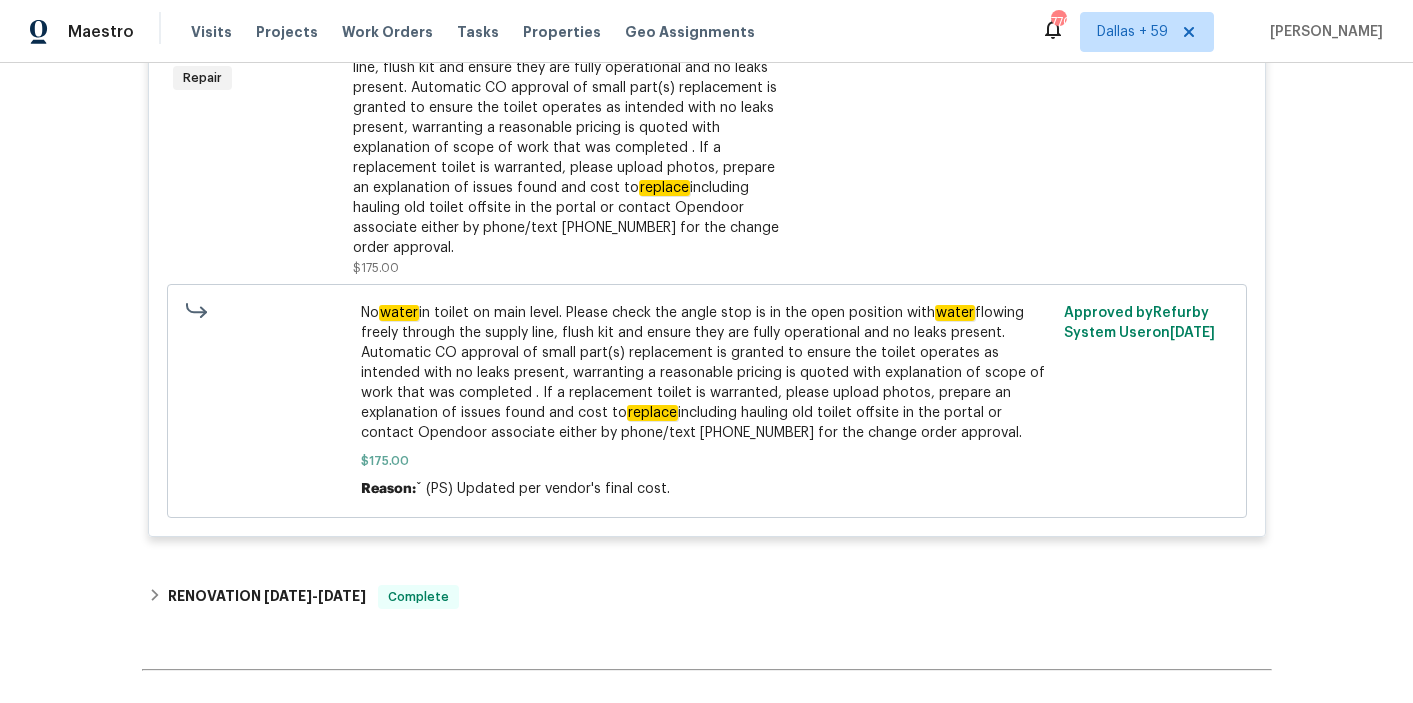 scroll, scrollTop: 719, scrollLeft: 0, axis: vertical 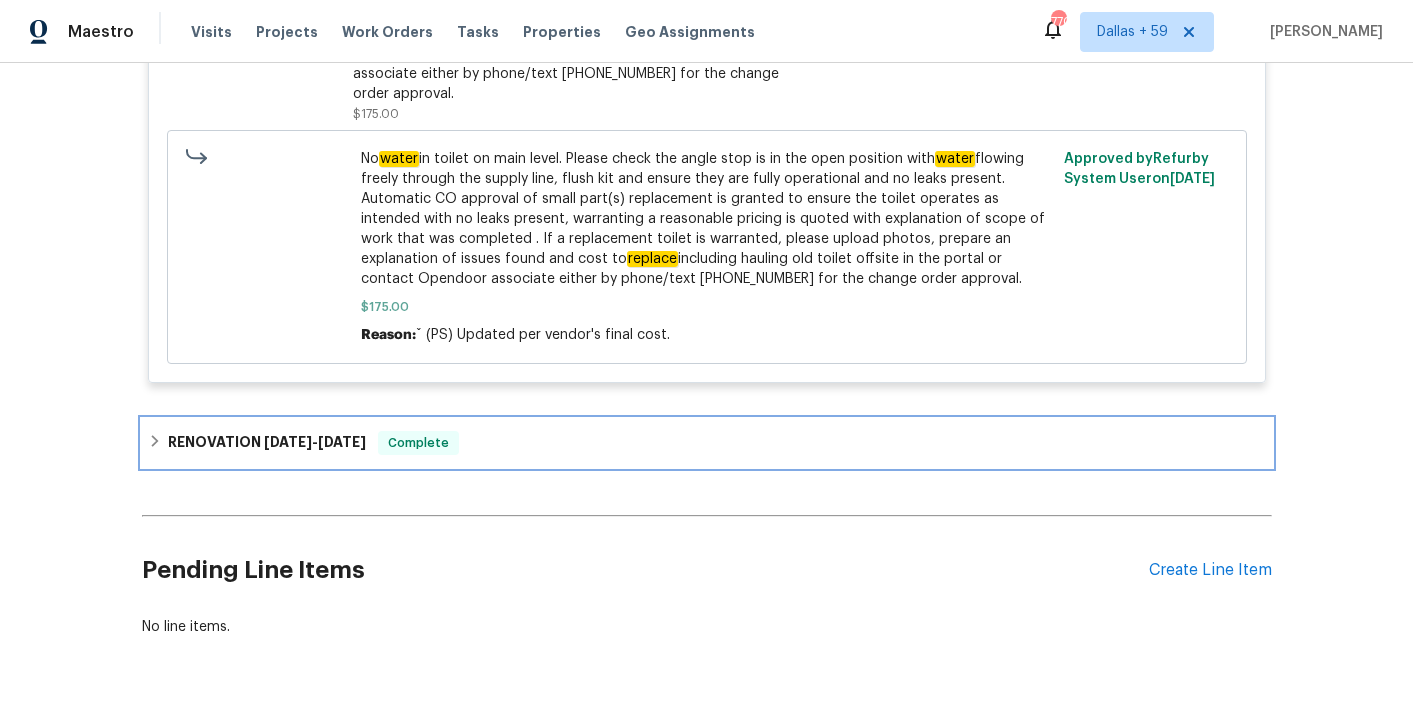 click on "RENOVATION   [DATE]  -  [DATE] Complete" at bounding box center (707, 443) 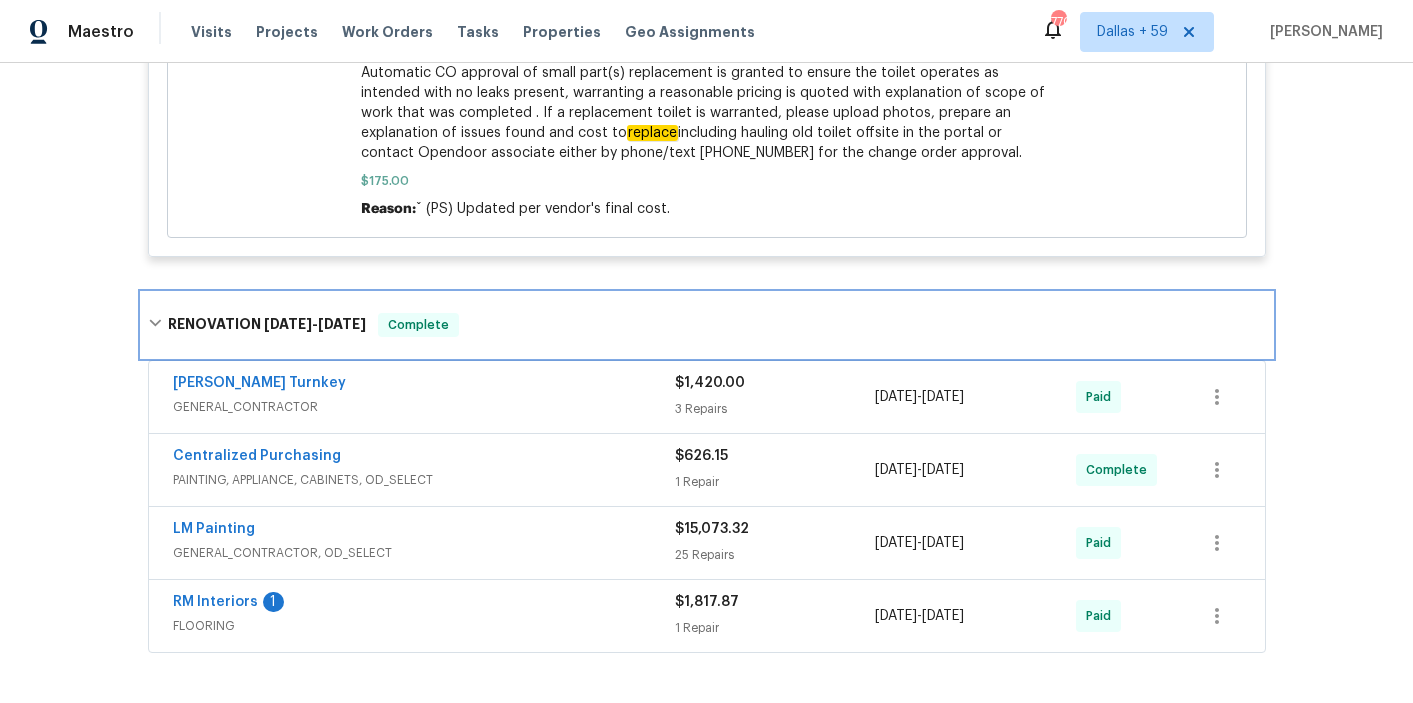 scroll, scrollTop: 844, scrollLeft: 0, axis: vertical 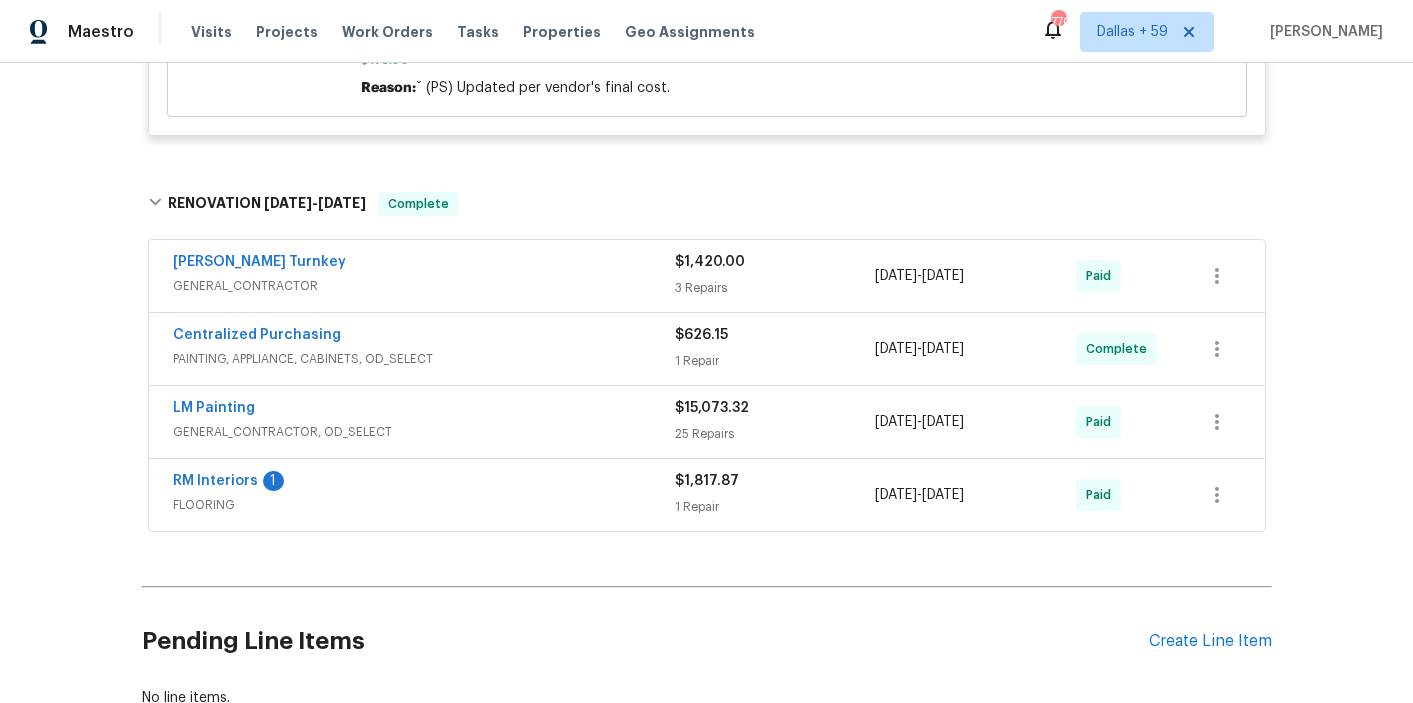 click on "GENERAL_CONTRACTOR, OD_SELECT" at bounding box center (424, 432) 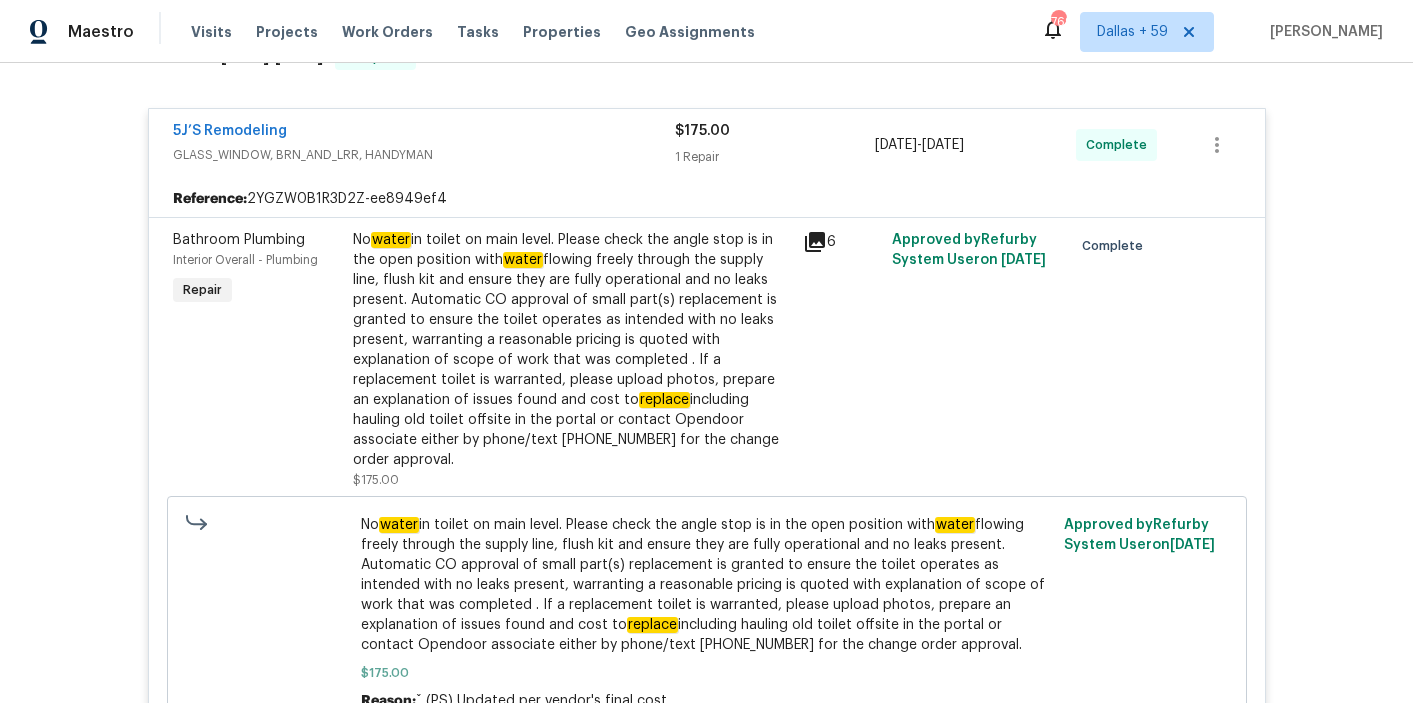 scroll, scrollTop: 360, scrollLeft: 0, axis: vertical 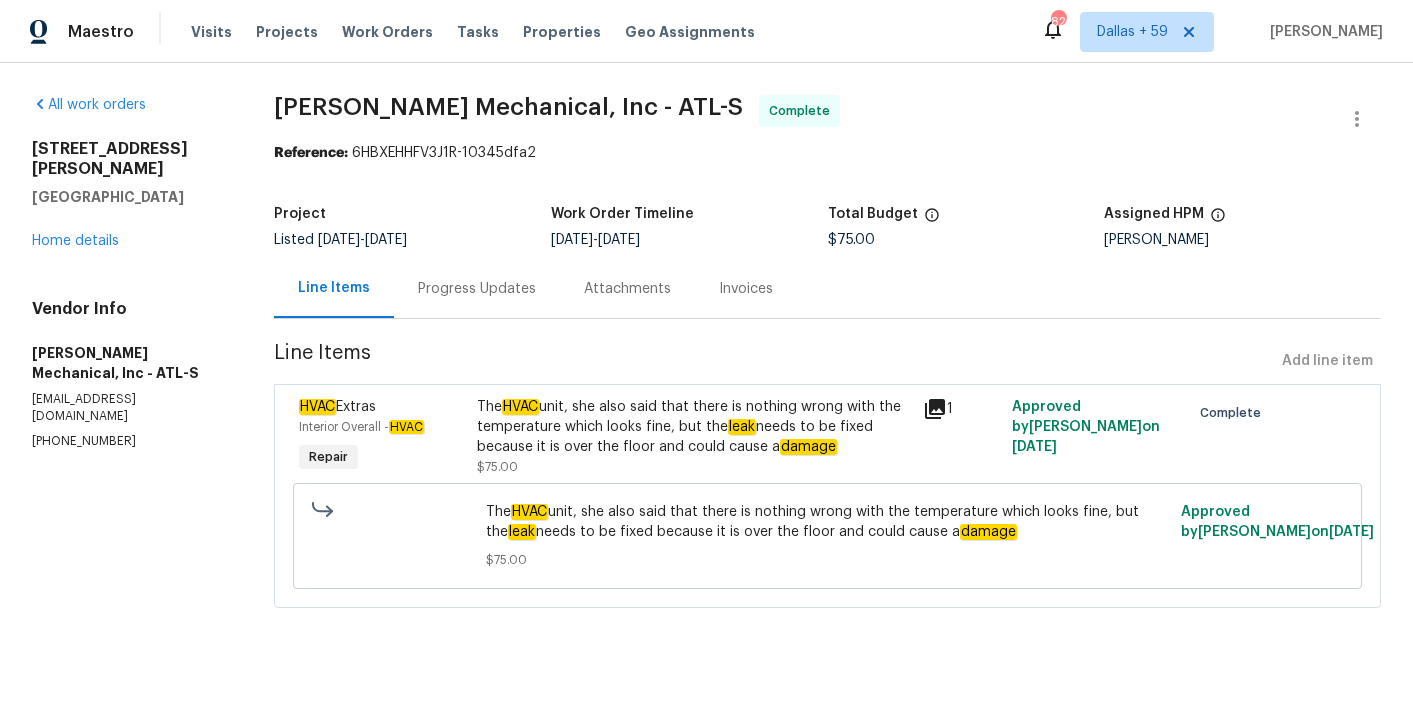 click on "Progress Updates" at bounding box center [477, 289] 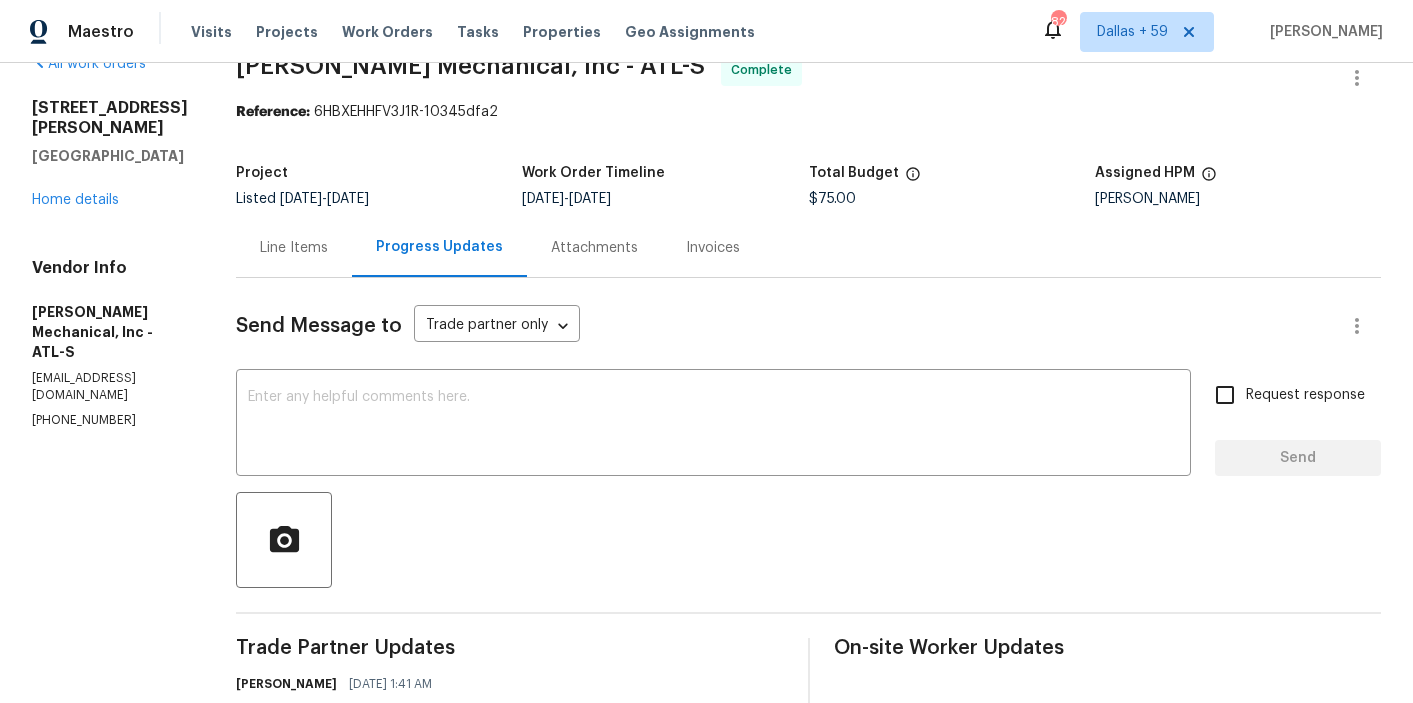 scroll, scrollTop: 0, scrollLeft: 0, axis: both 